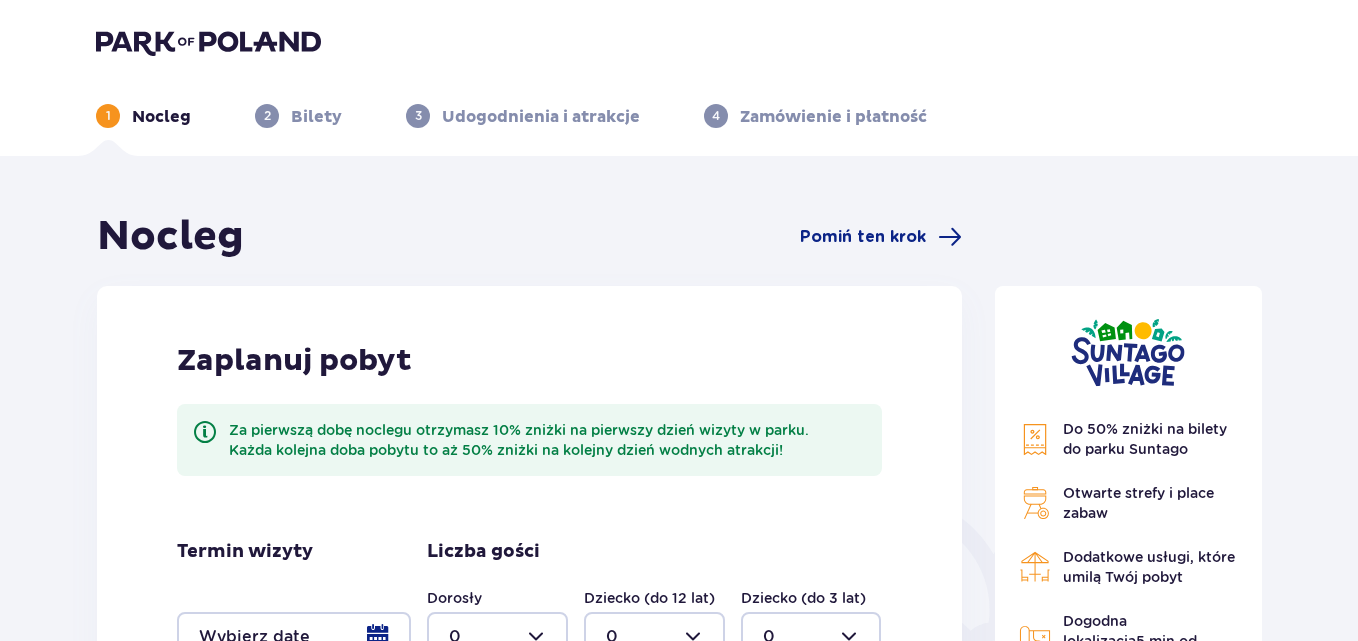 scroll, scrollTop: 0, scrollLeft: 0, axis: both 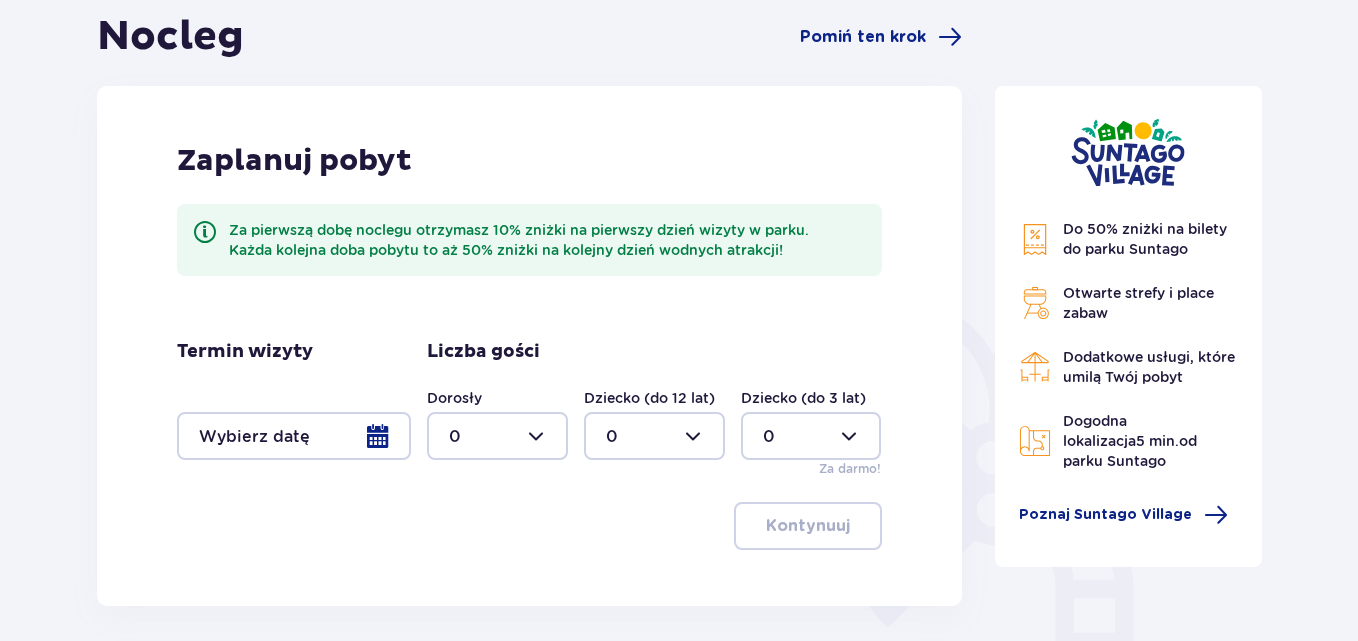 click at bounding box center (294, 436) 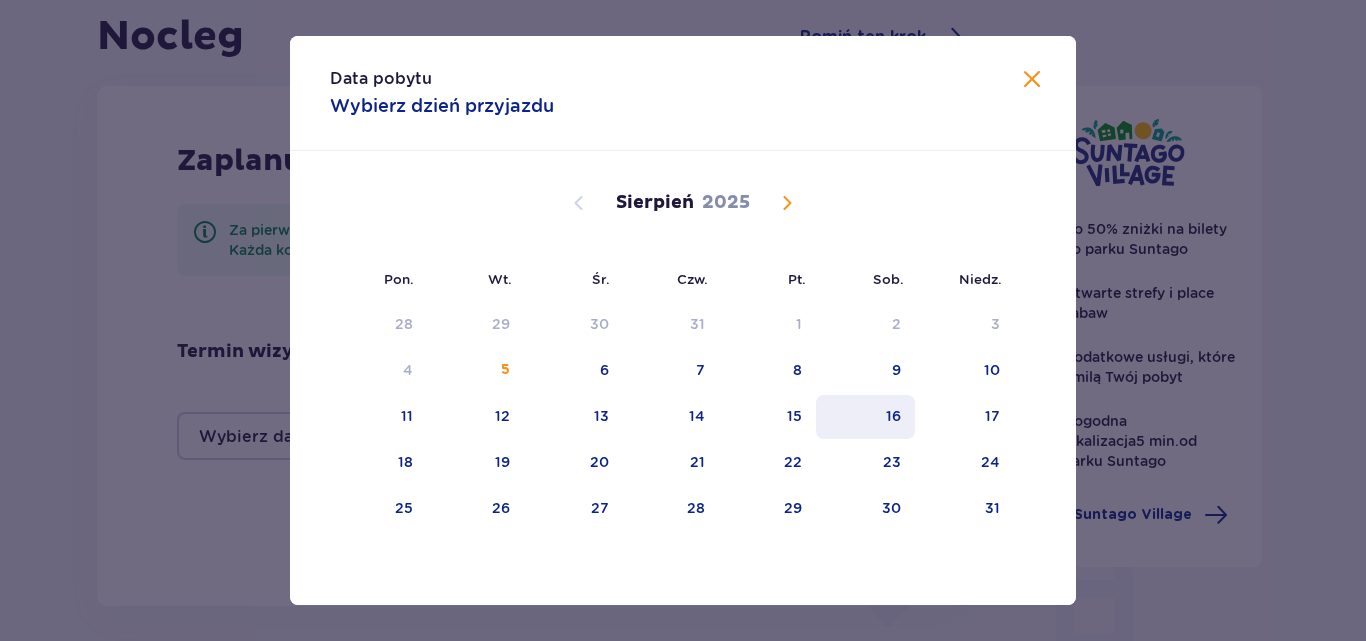 click on "16" at bounding box center [865, 417] 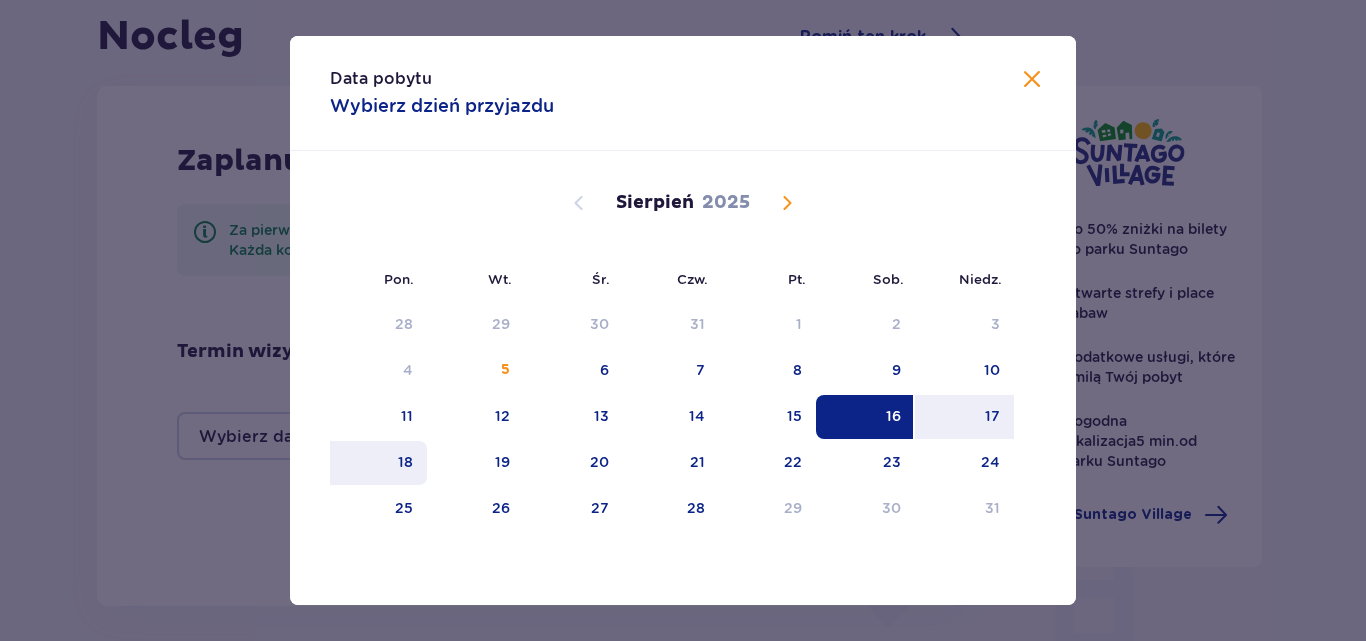 click on "18" at bounding box center (405, 462) 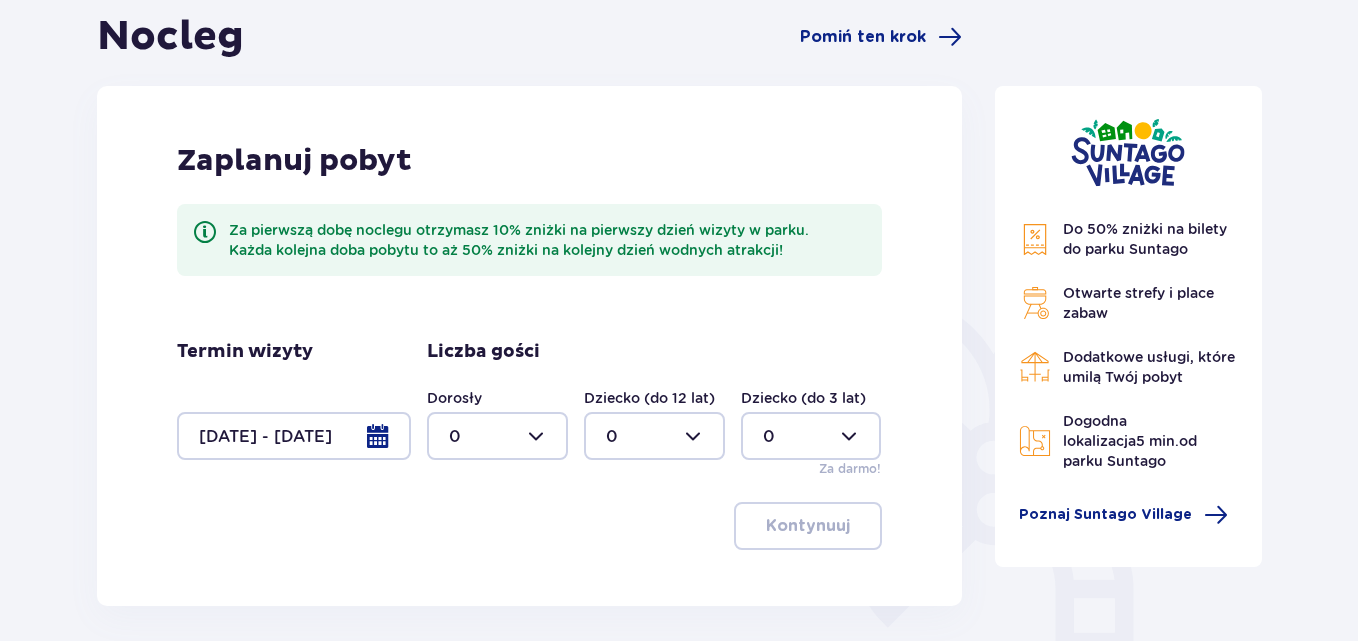 click at bounding box center [497, 436] 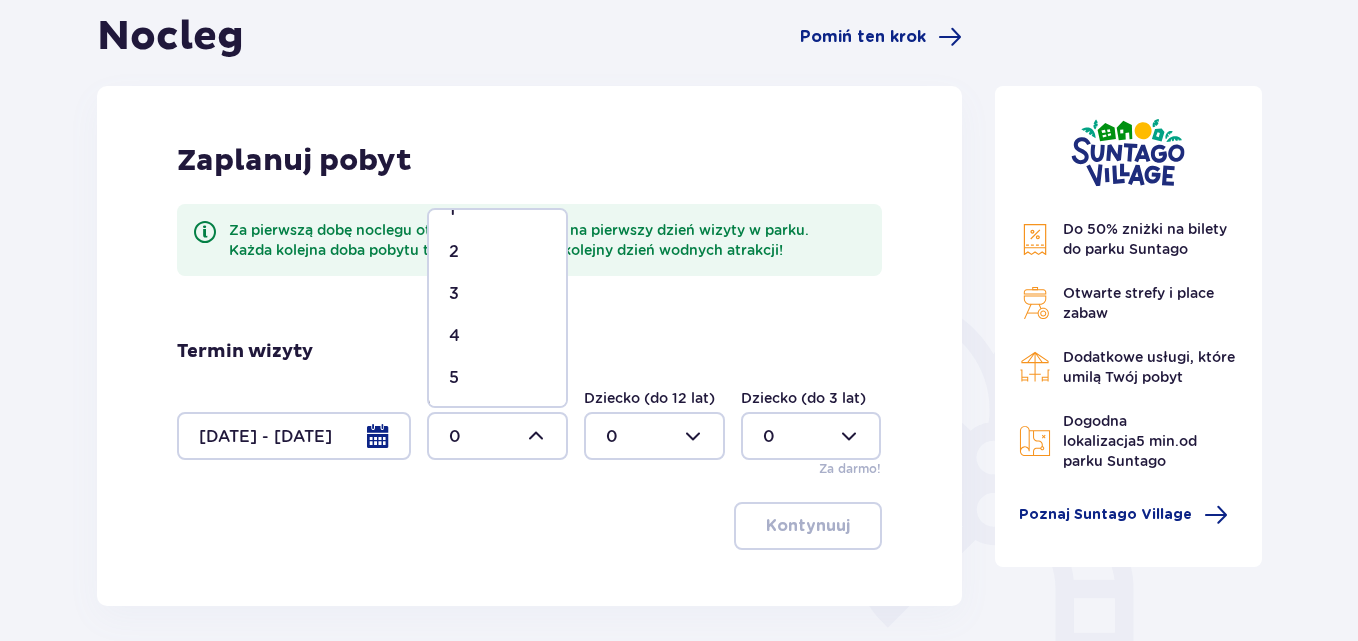 scroll, scrollTop: 100, scrollLeft: 0, axis: vertical 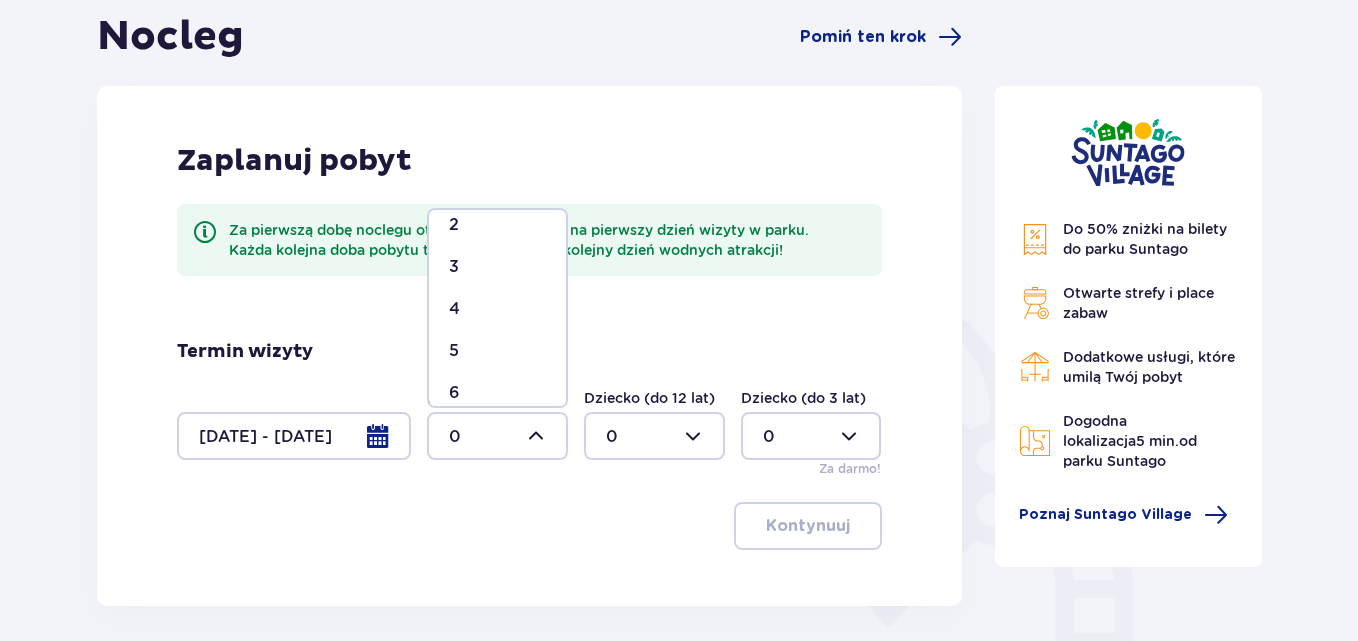 click on "4" at bounding box center (497, 309) 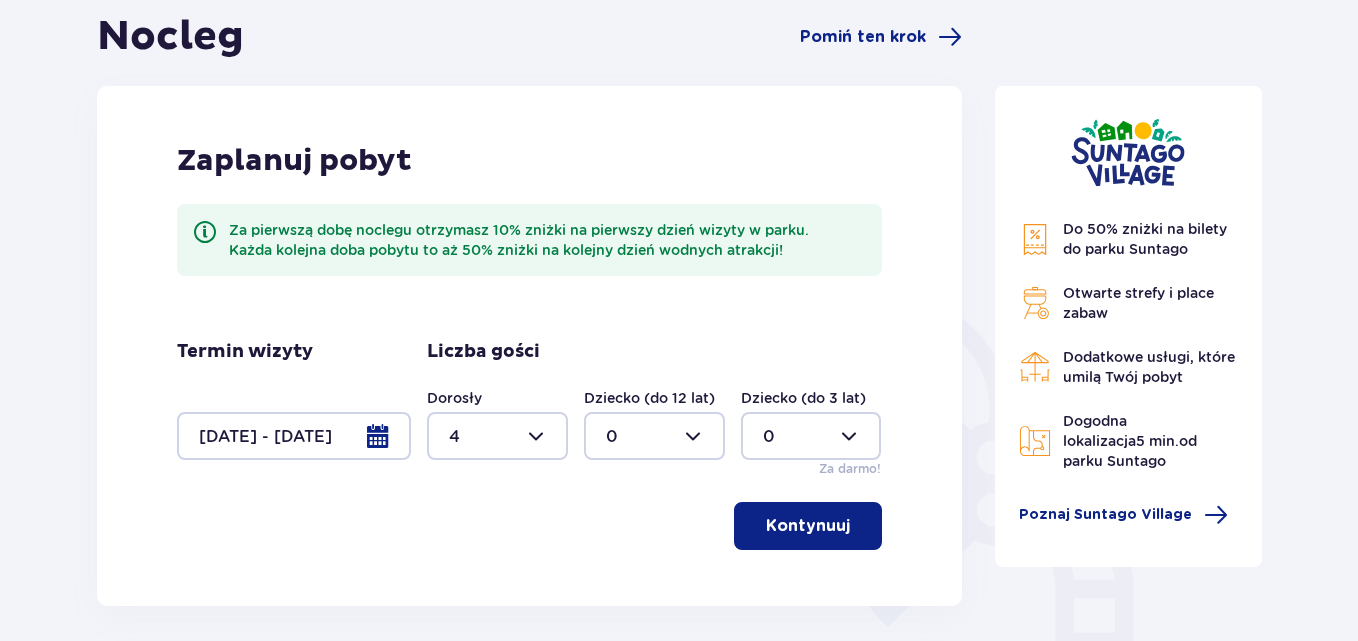 type on "4" 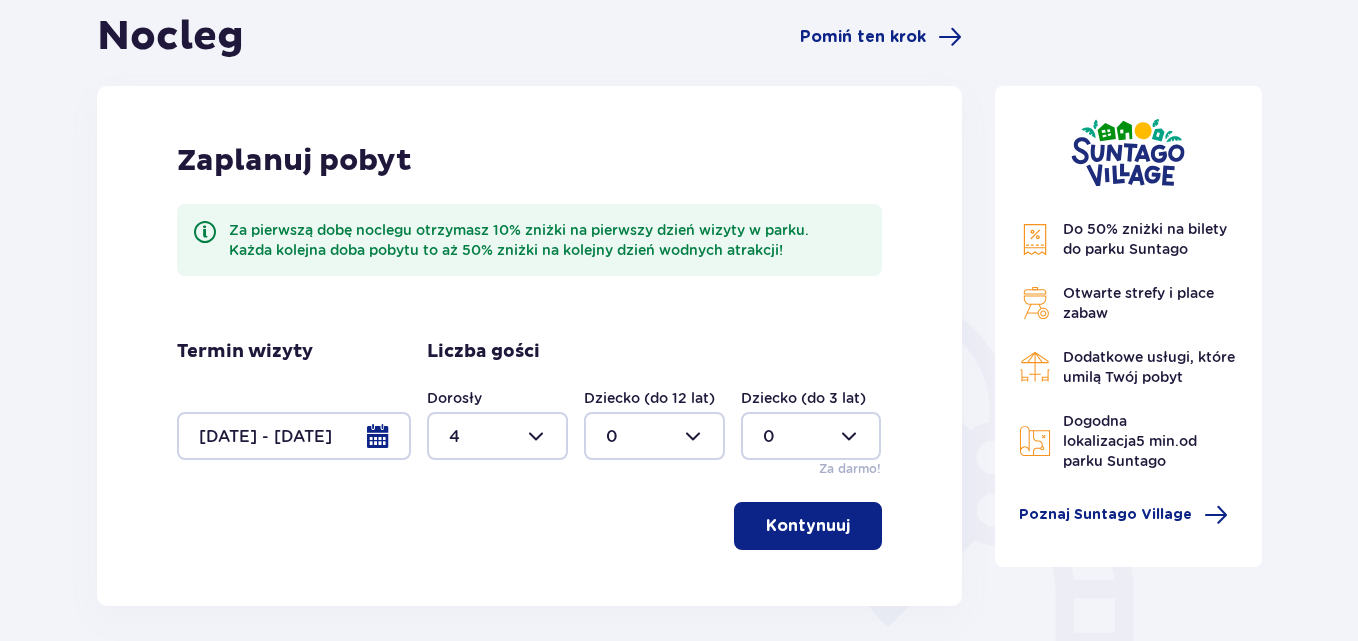 click on "Kontynuuj" at bounding box center (808, 526) 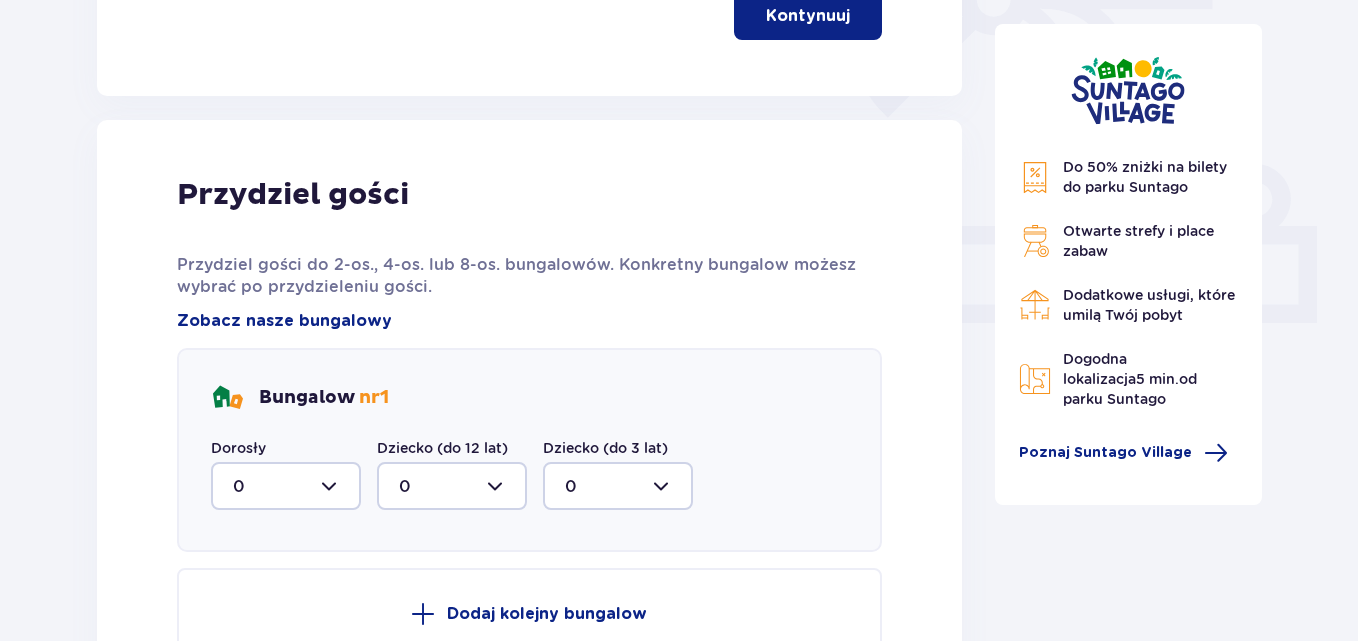 scroll, scrollTop: 806, scrollLeft: 0, axis: vertical 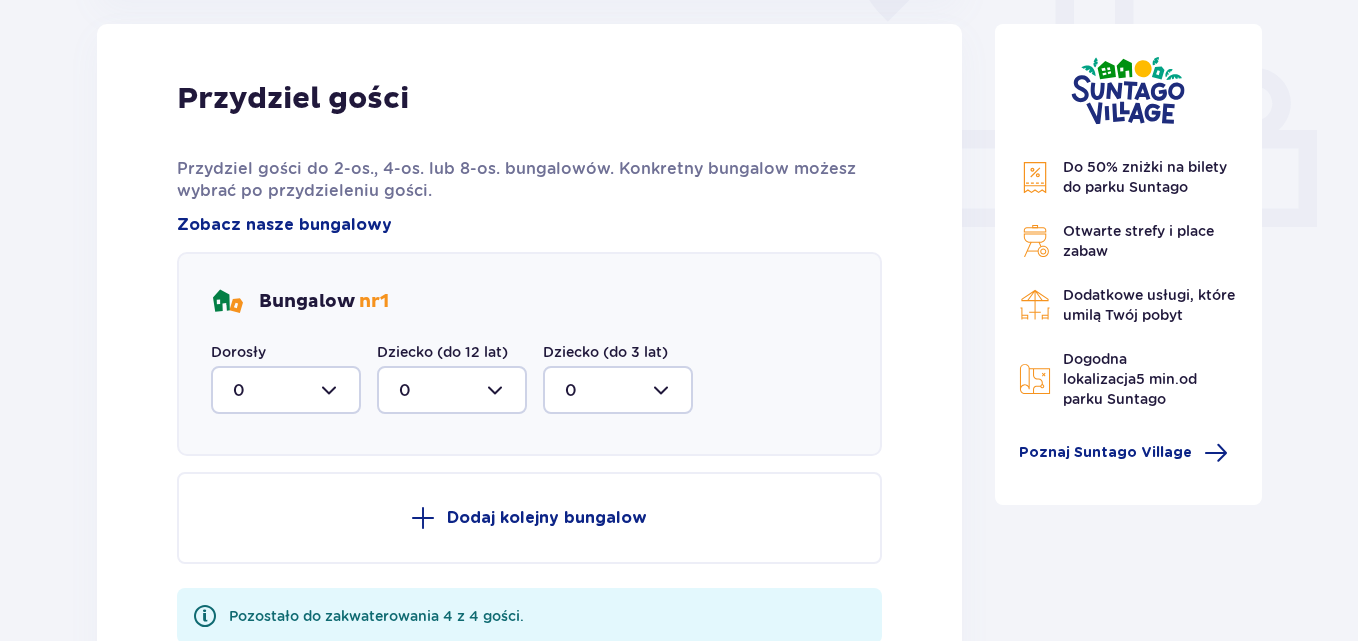 click at bounding box center [286, 390] 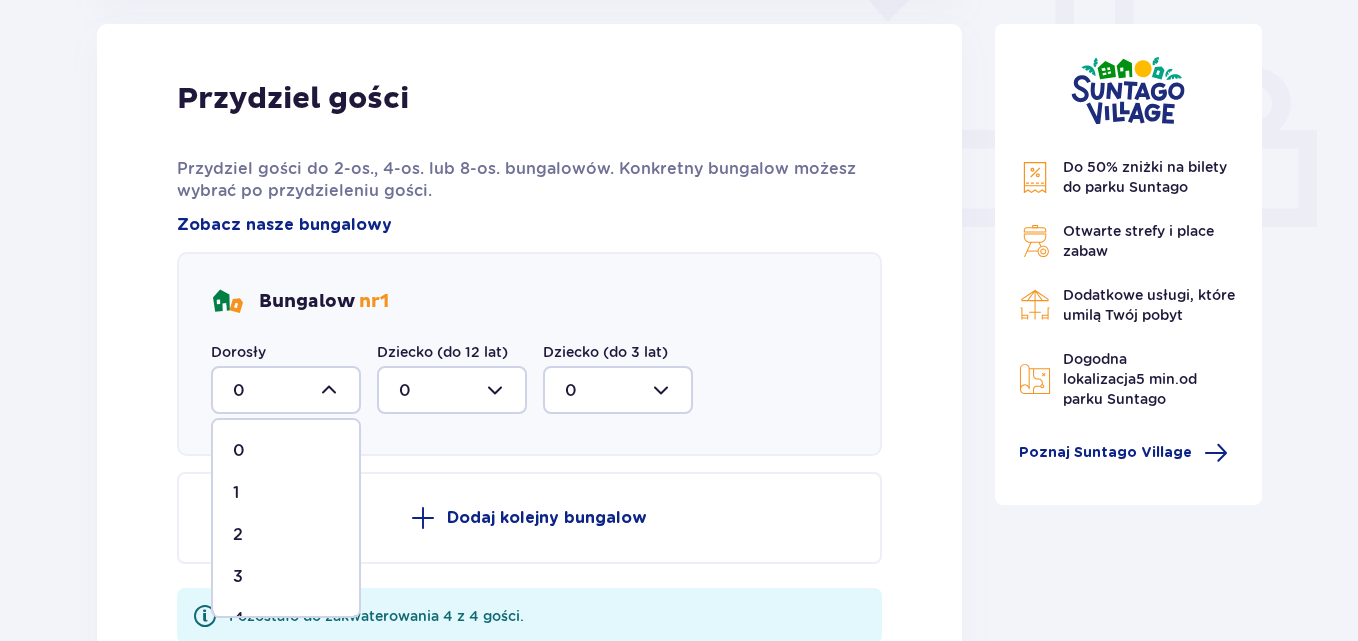 scroll, scrollTop: 34, scrollLeft: 0, axis: vertical 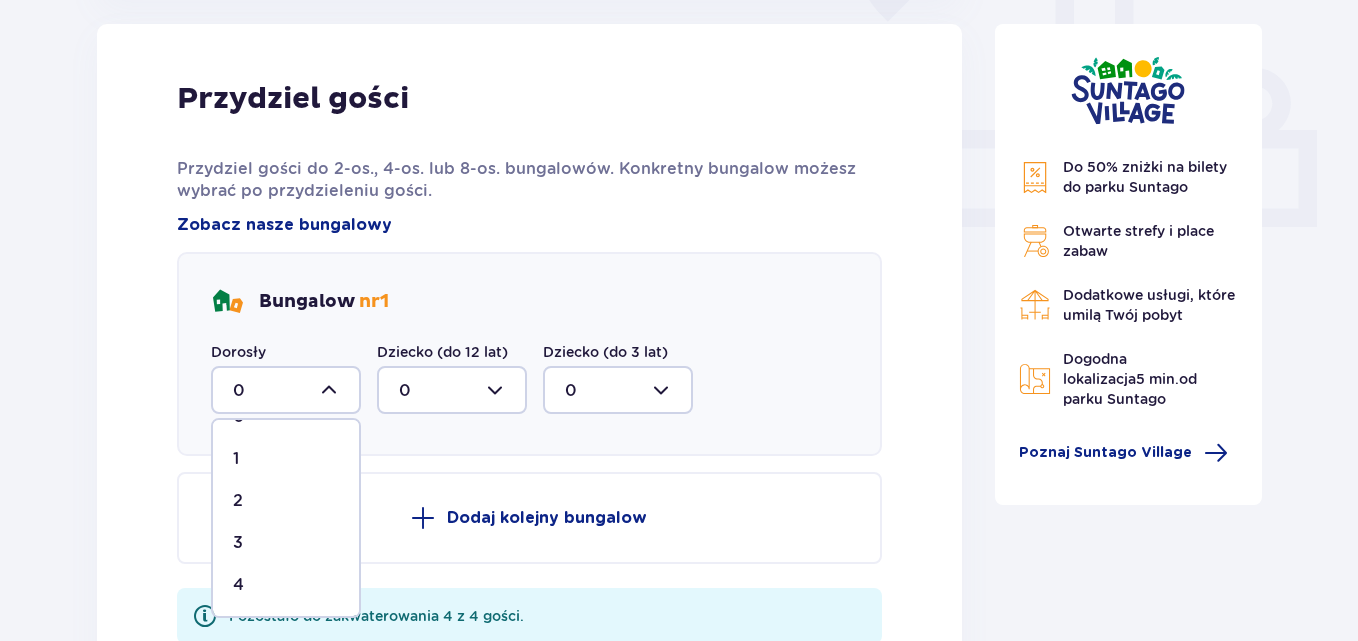click on "4" at bounding box center [238, 585] 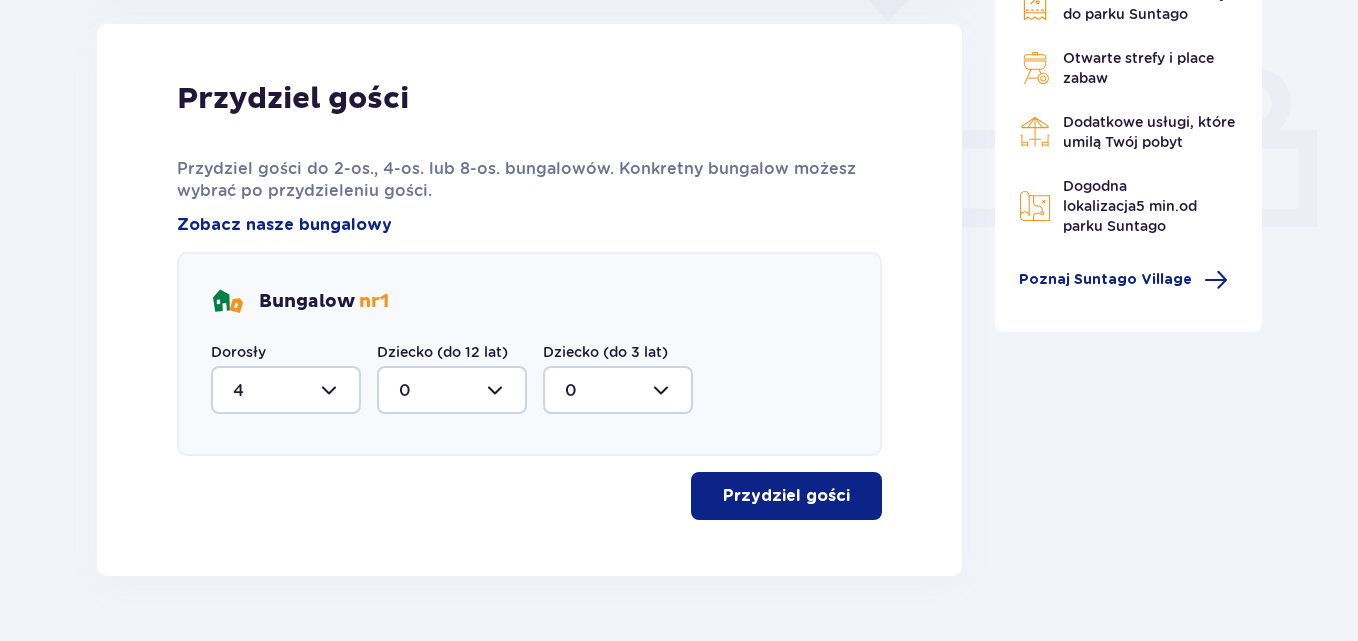 click on "Przydziel gości" at bounding box center (786, 496) 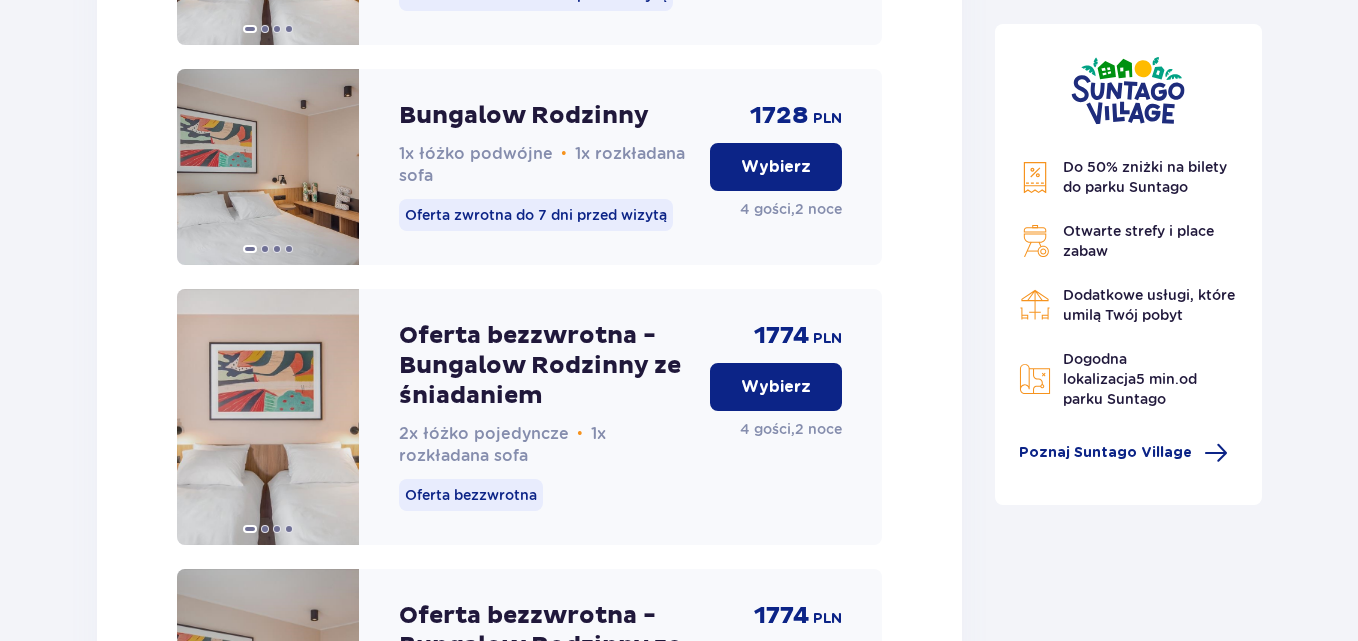 scroll, scrollTop: 2382, scrollLeft: 0, axis: vertical 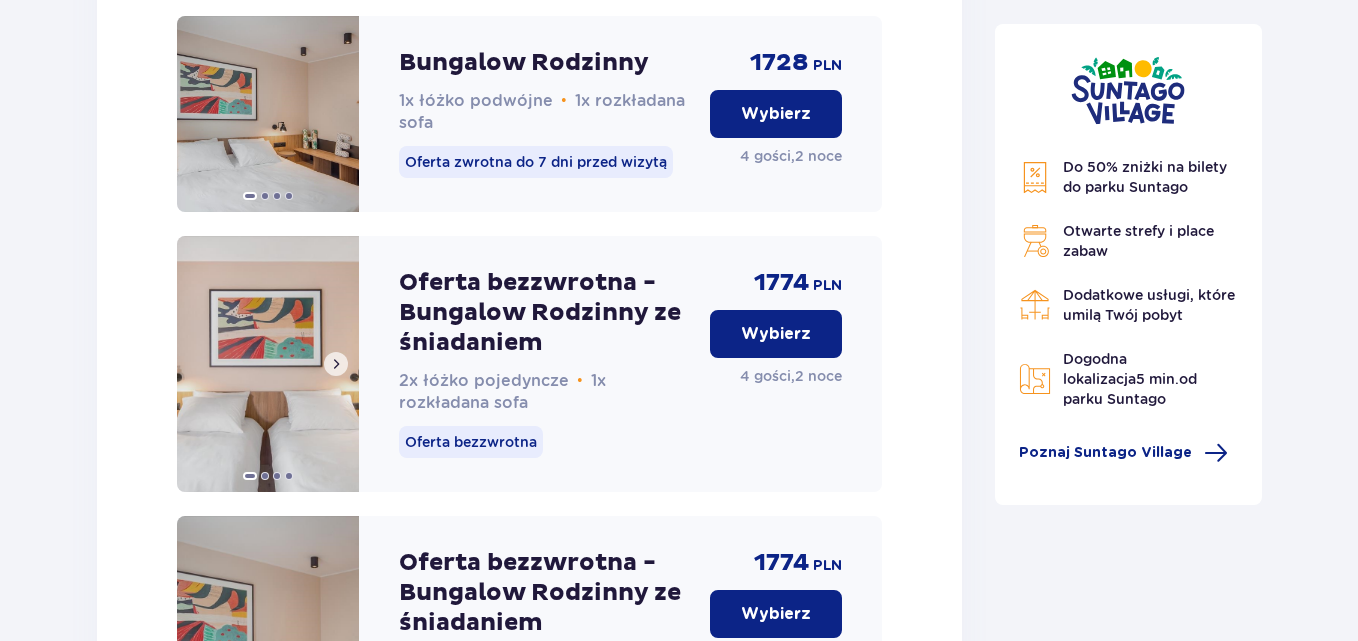 click at bounding box center [336, 364] 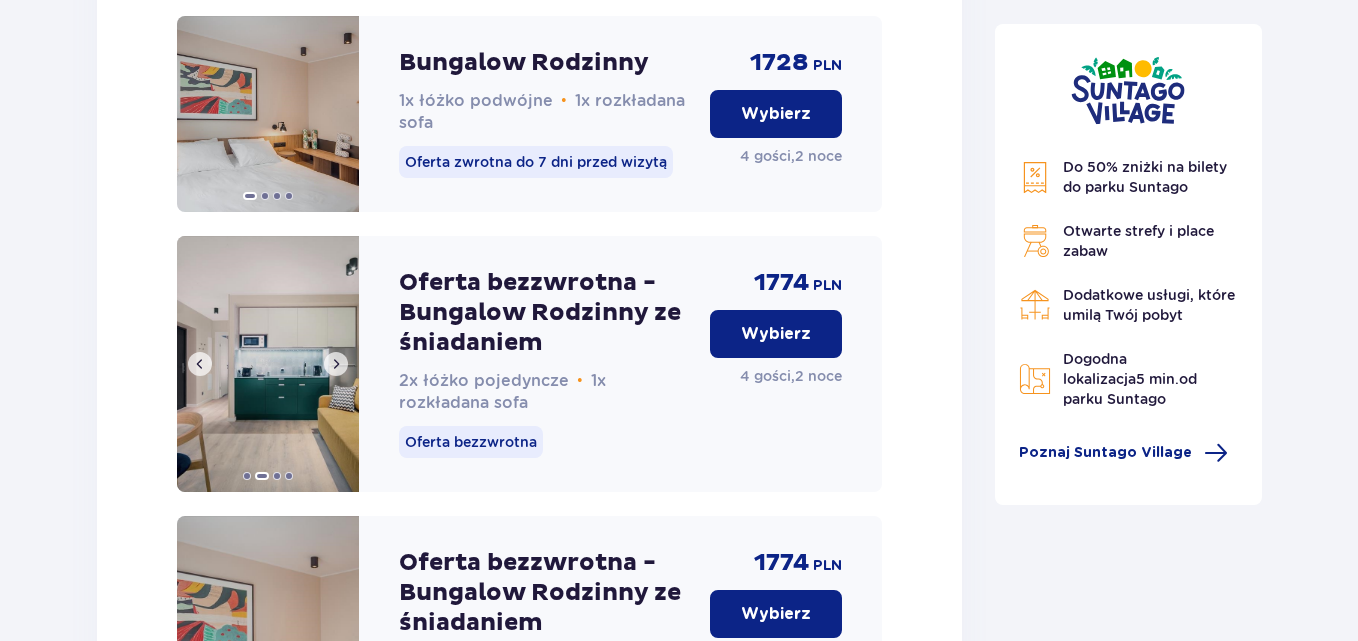 click at bounding box center (336, 364) 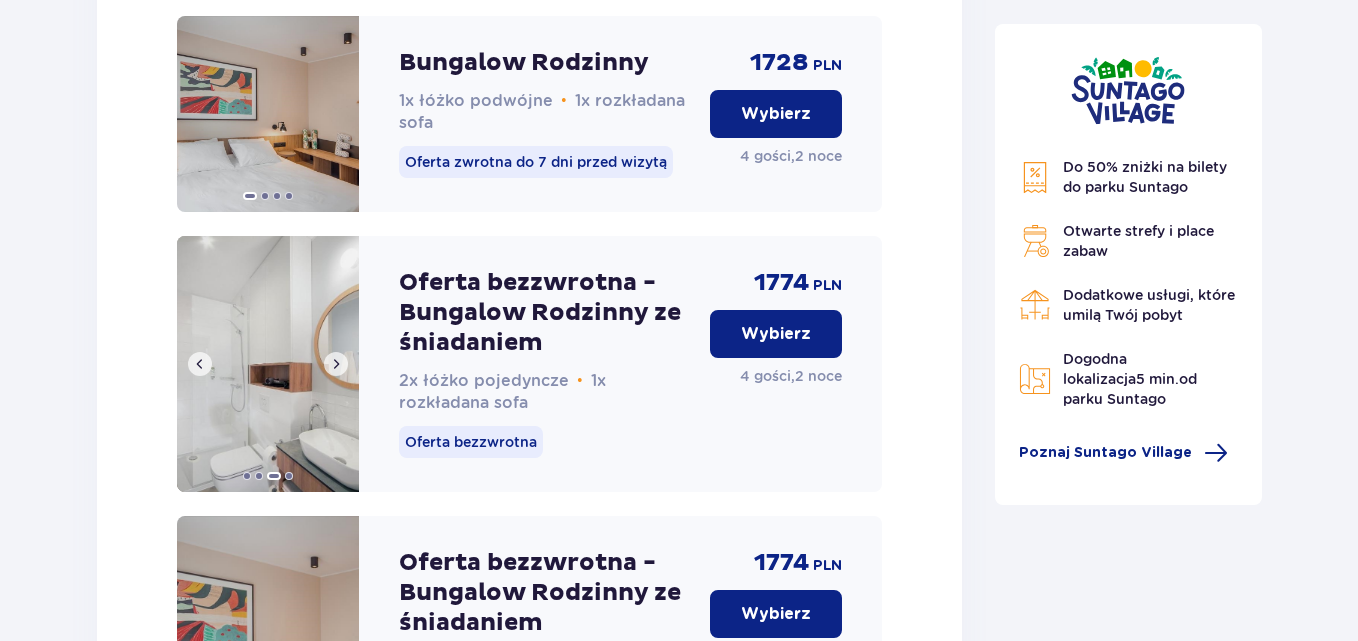 click at bounding box center [336, 364] 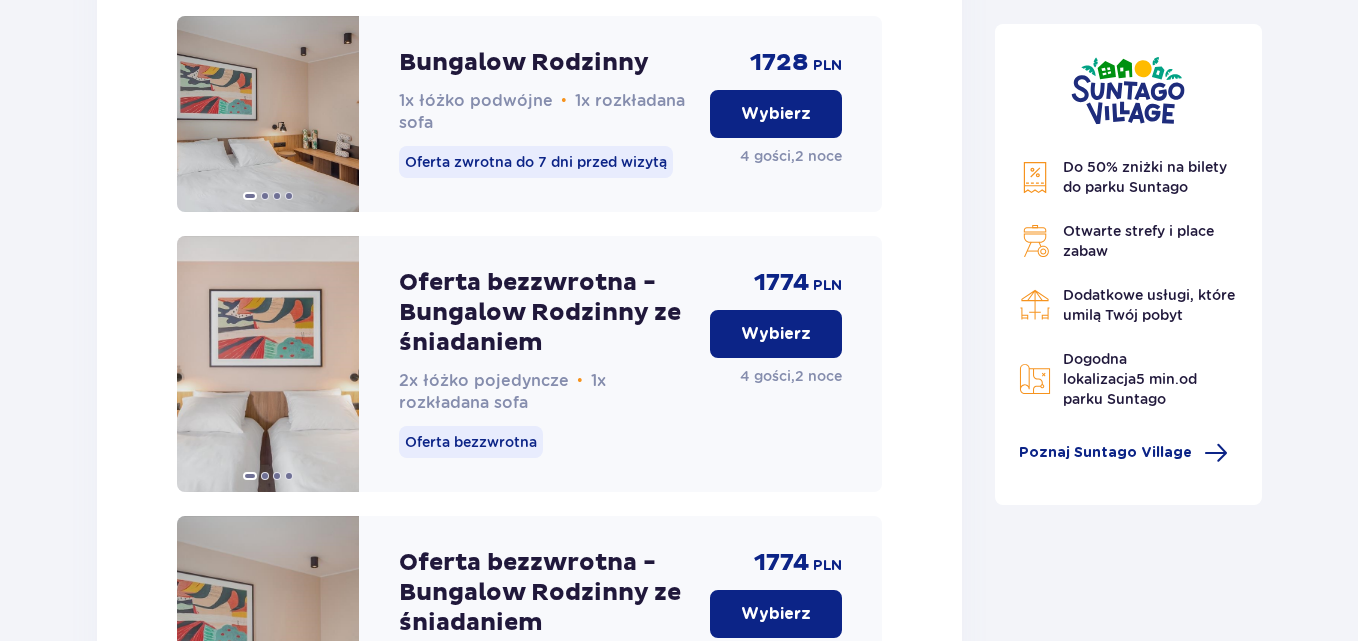 click at bounding box center (336, 364) 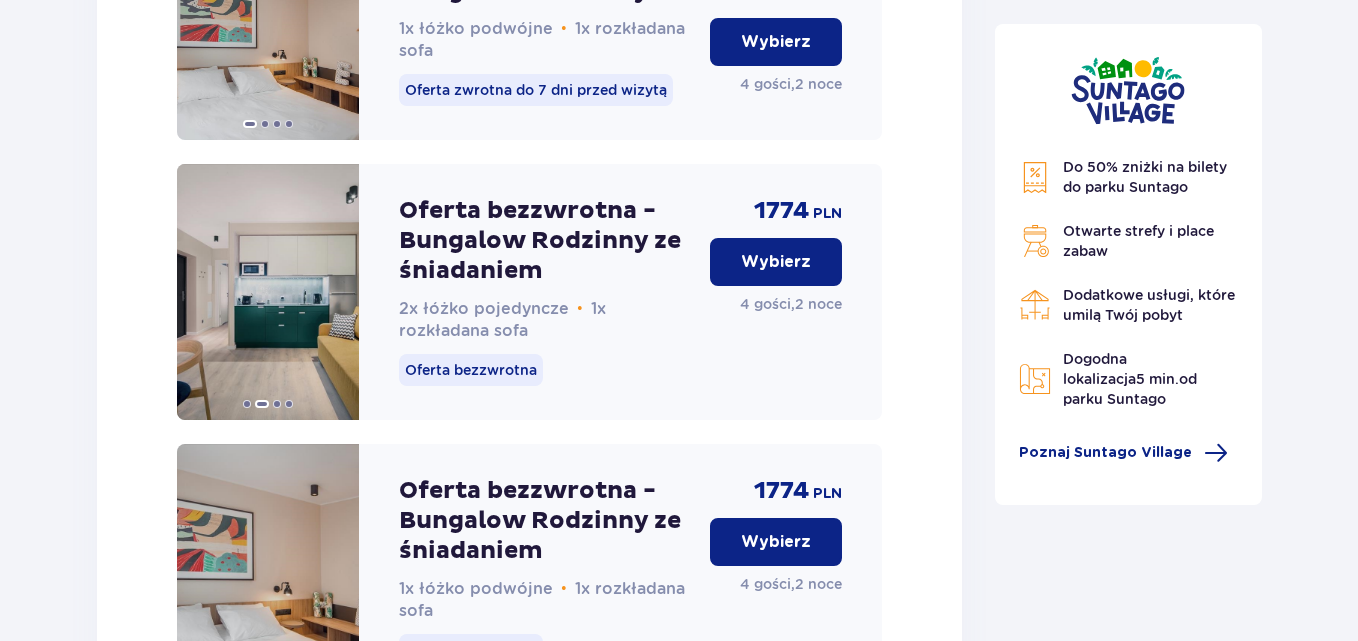 scroll, scrollTop: 2482, scrollLeft: 0, axis: vertical 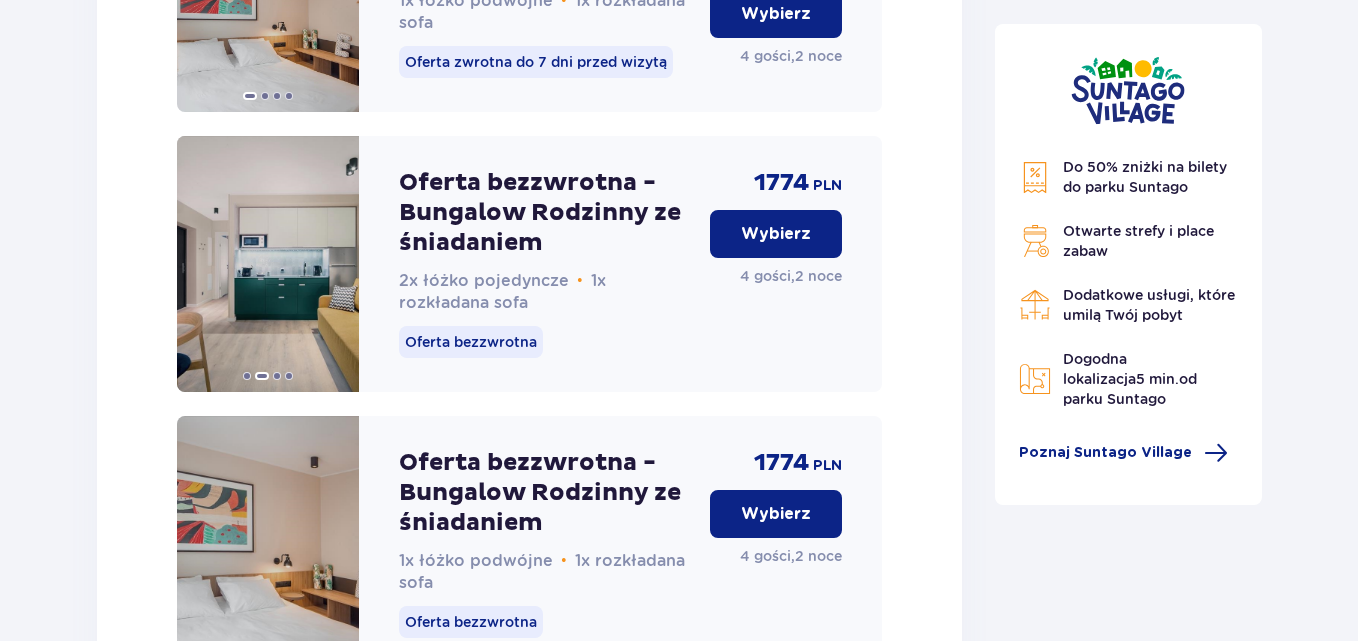 click on "Wybierz" at bounding box center (776, 234) 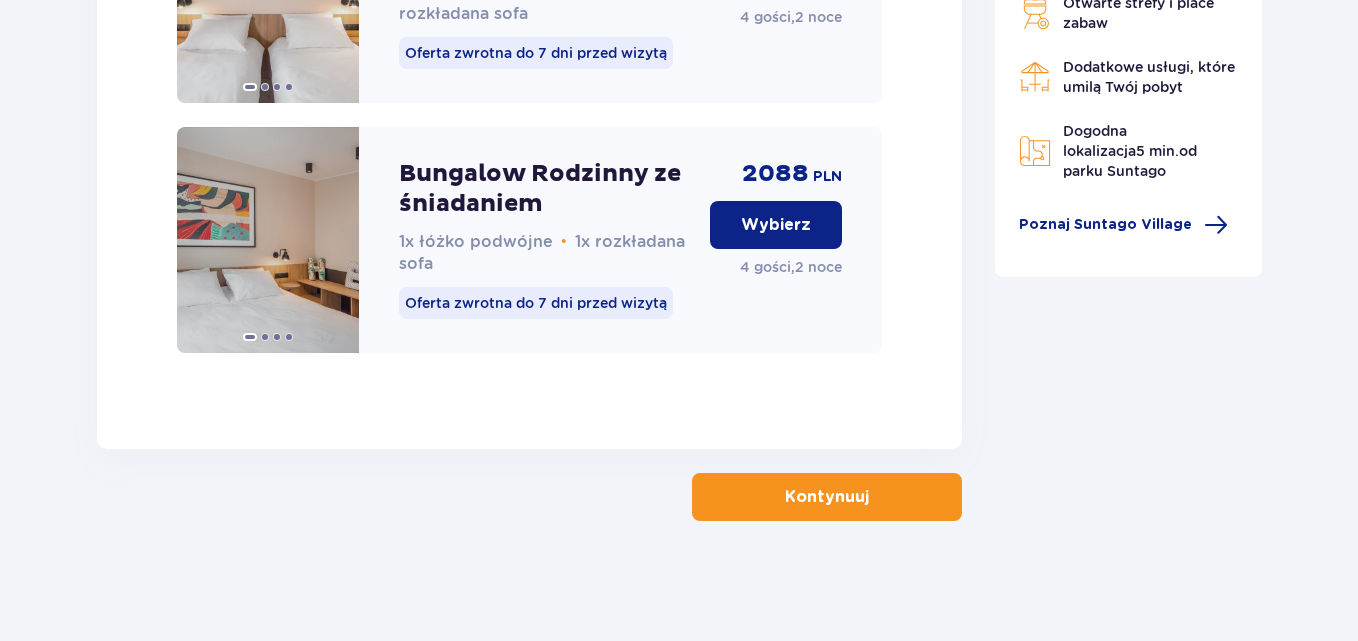 scroll, scrollTop: 3321, scrollLeft: 0, axis: vertical 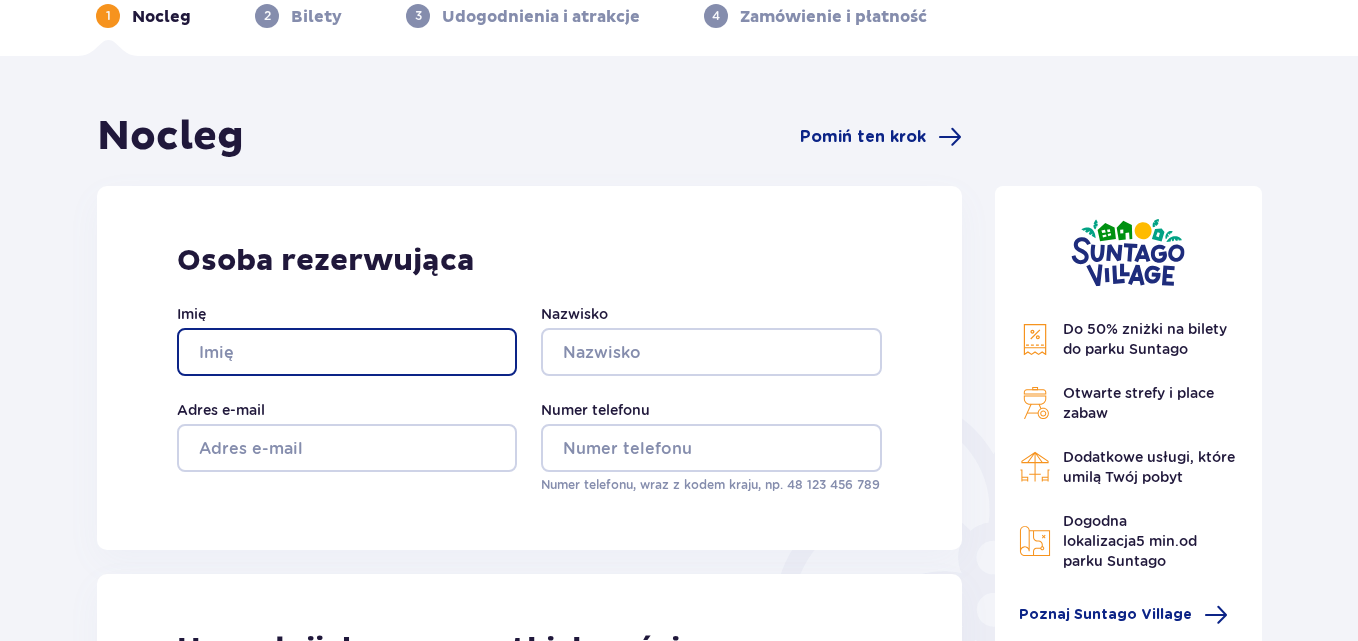 click on "Imię" at bounding box center [347, 352] 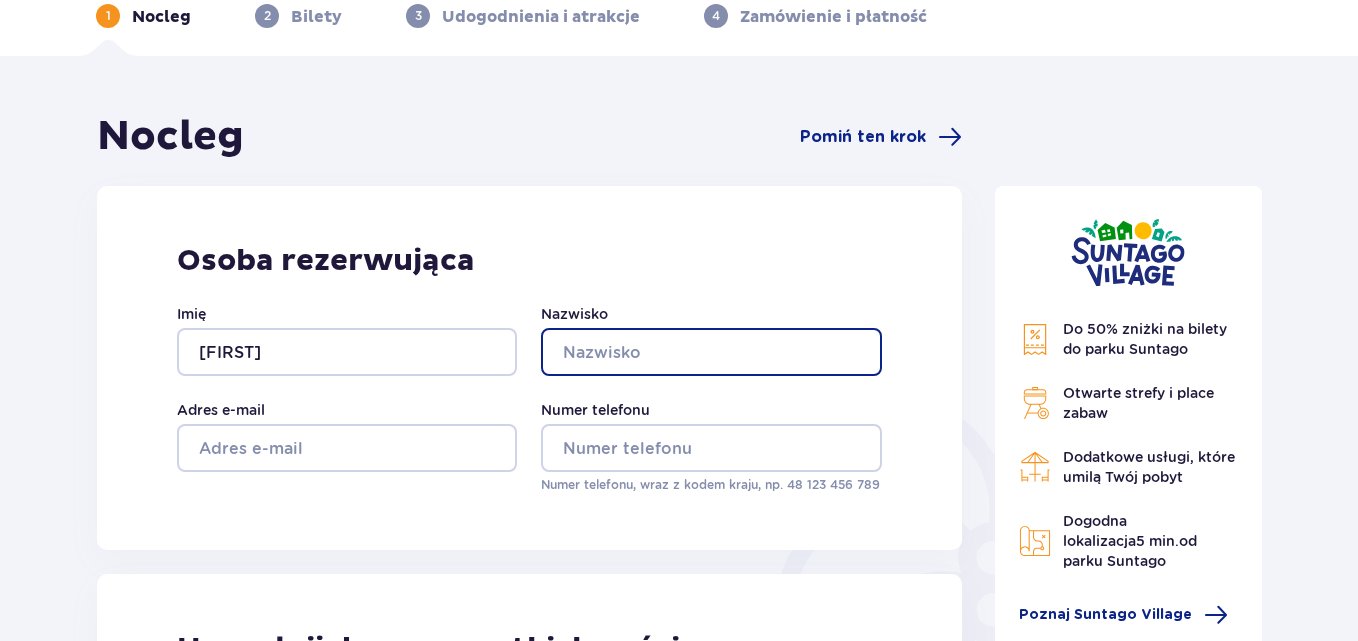 type on "[LAST]" 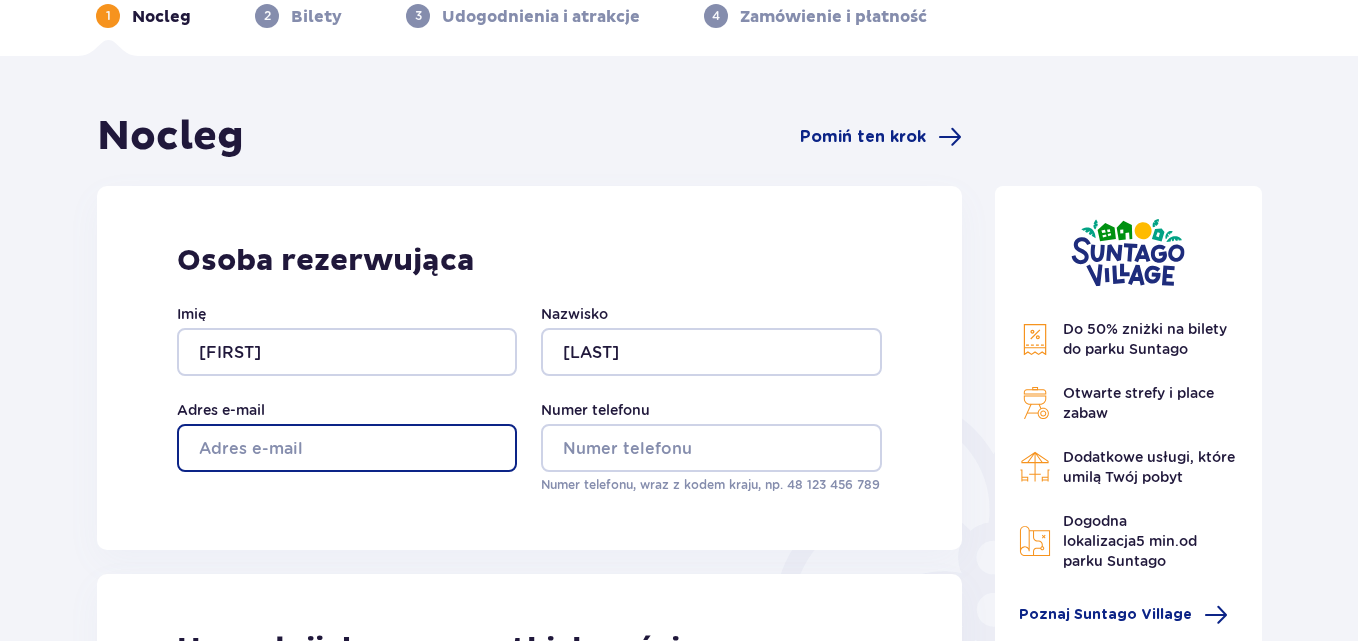 type on "[EMAIL]" 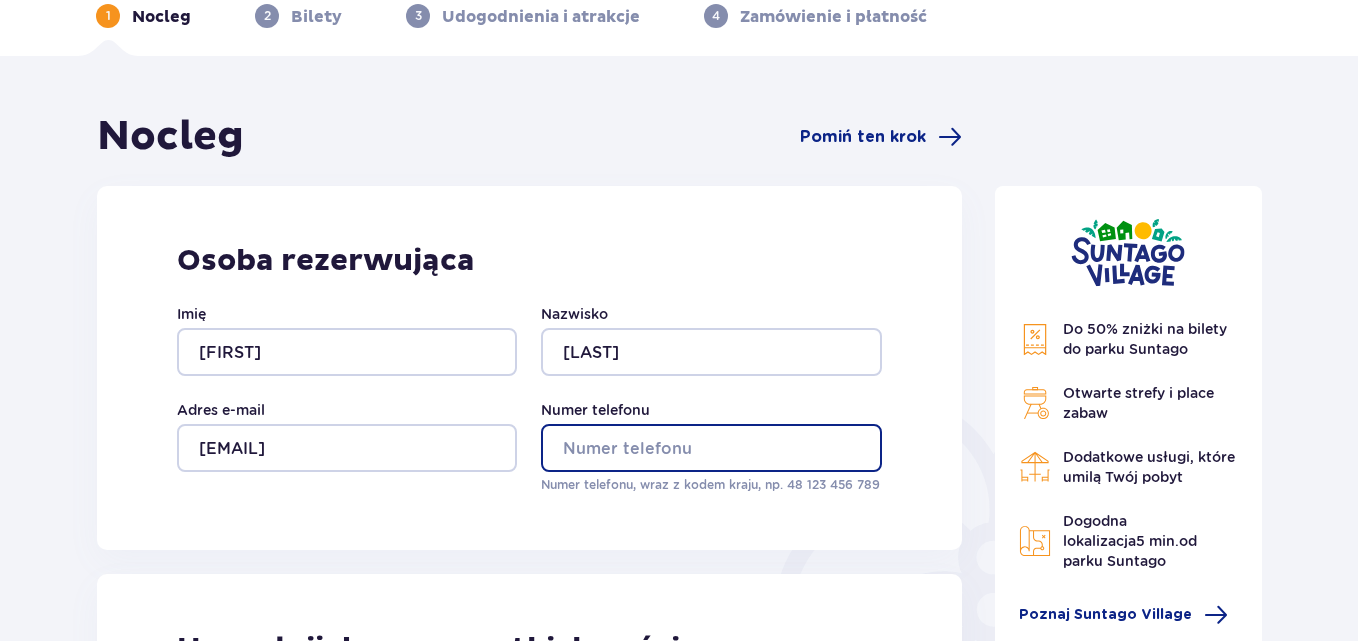 type on "[PHONE]" 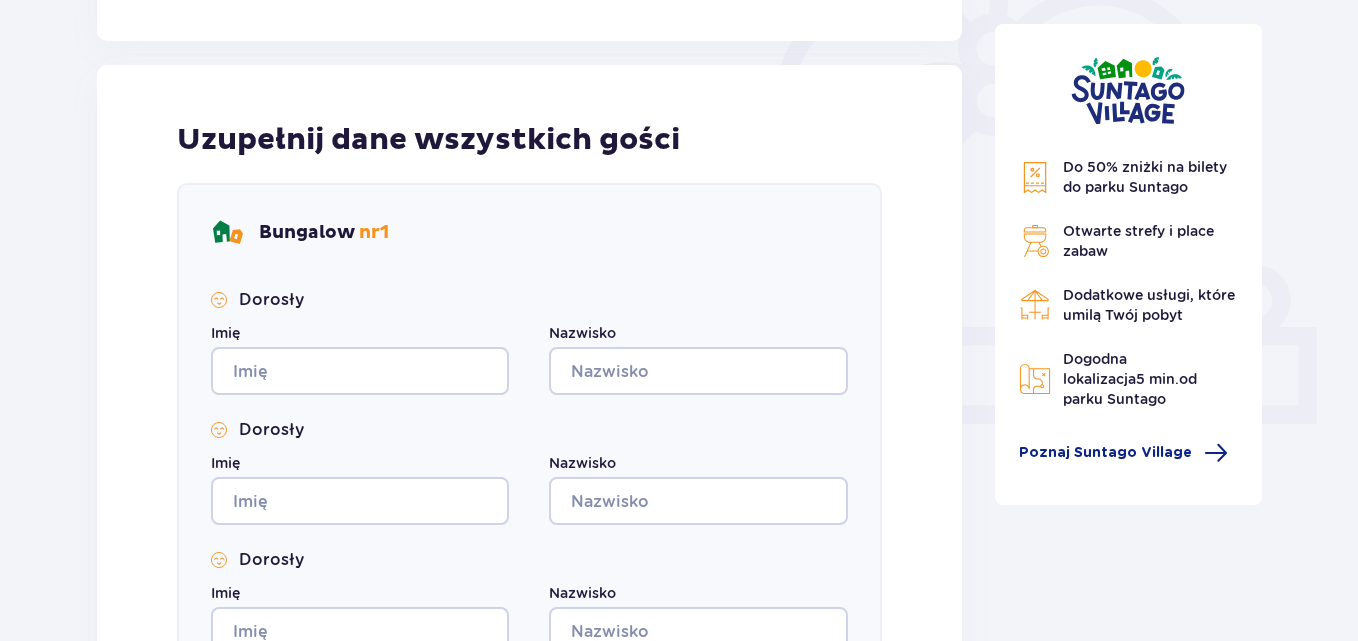 scroll, scrollTop: 700, scrollLeft: 0, axis: vertical 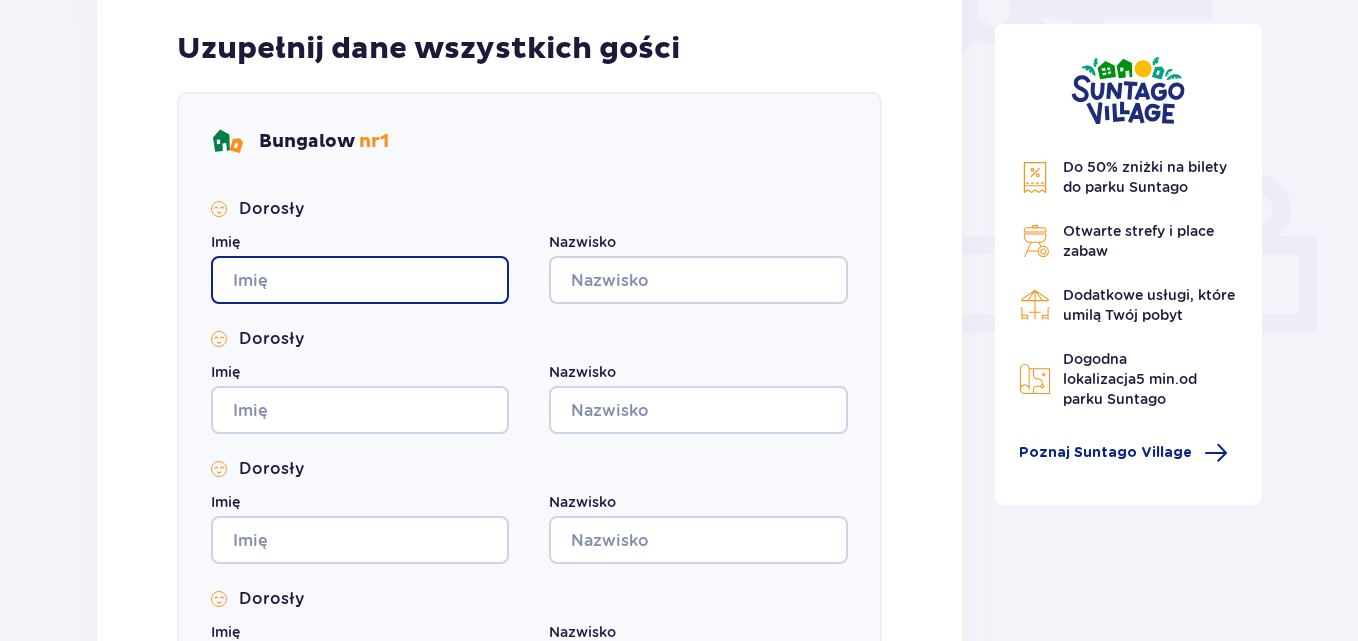 click on "Imię" at bounding box center (360, 280) 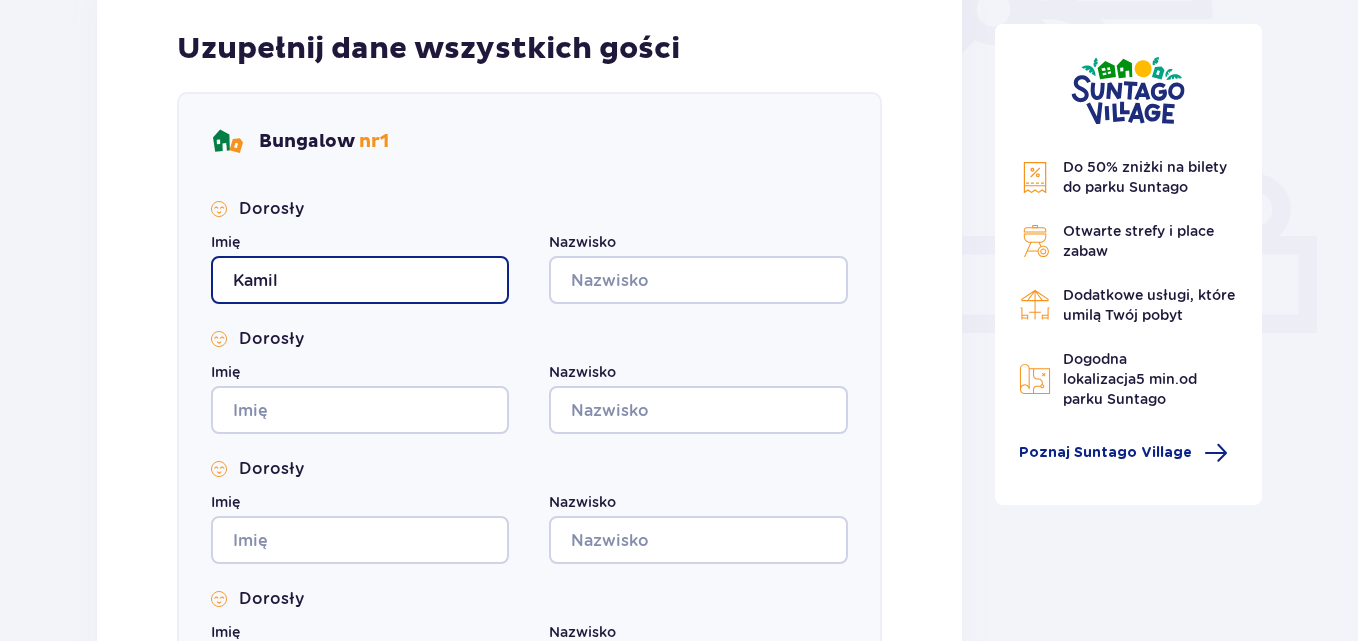 type on "Kamil" 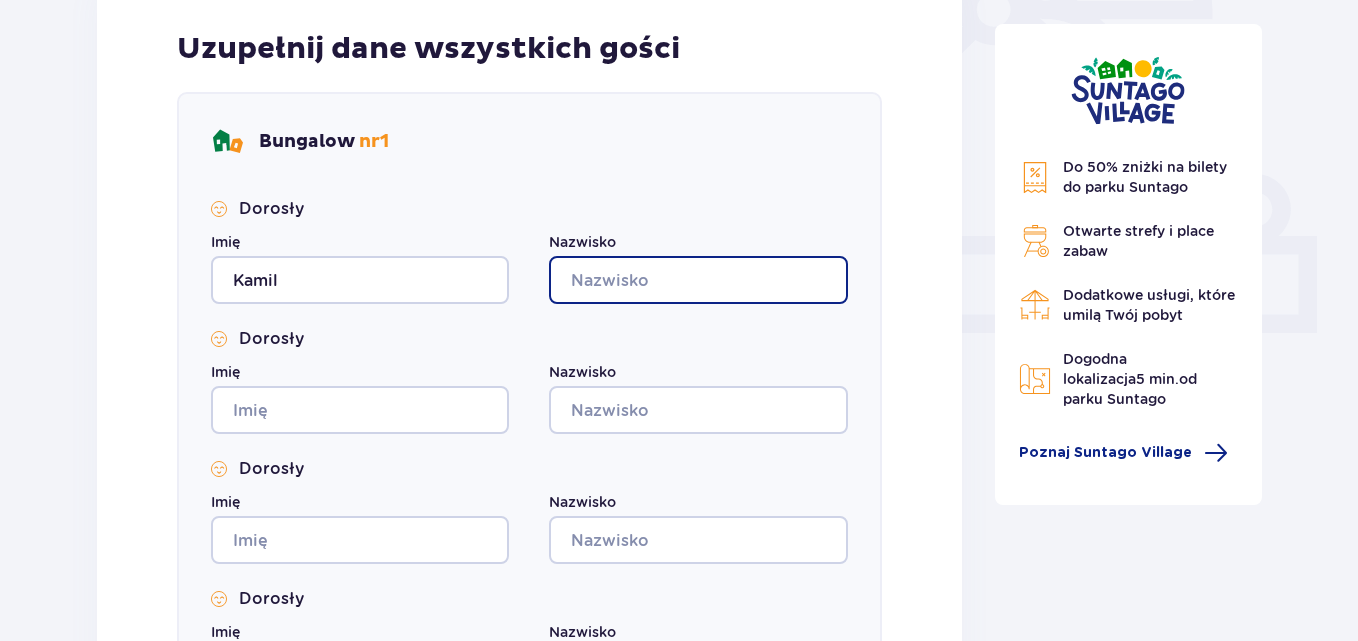 click on "Nazwisko" at bounding box center (698, 280) 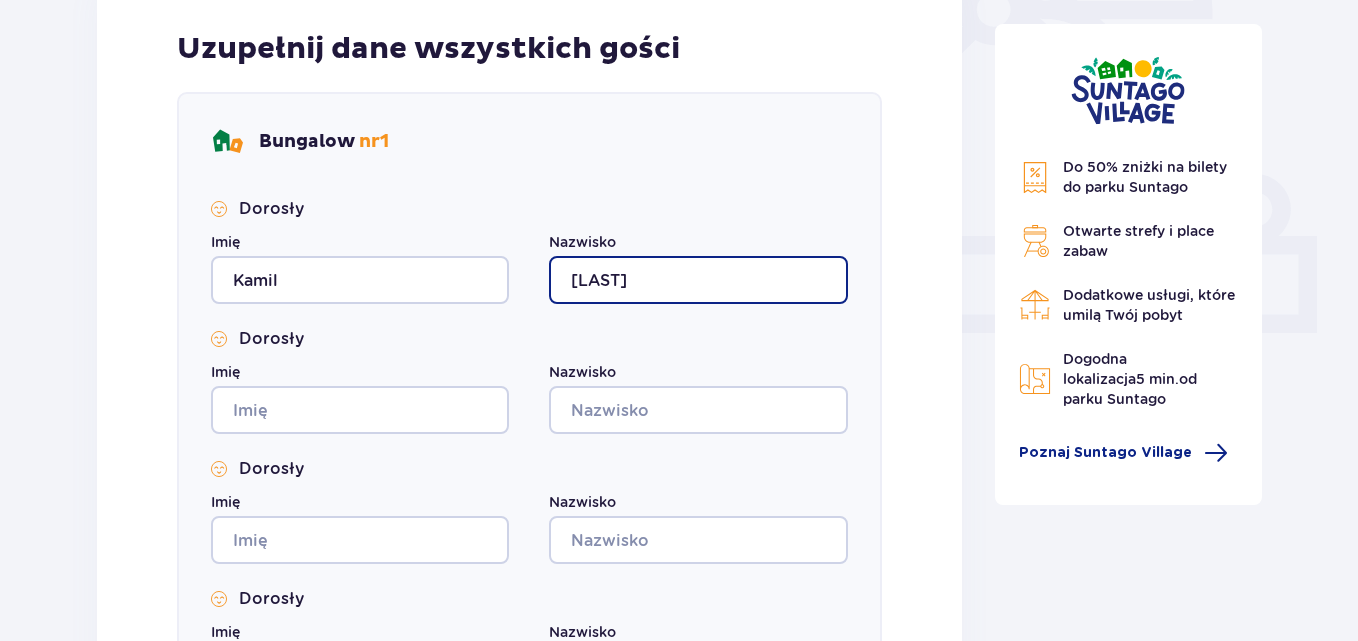 type on "[LAST]" 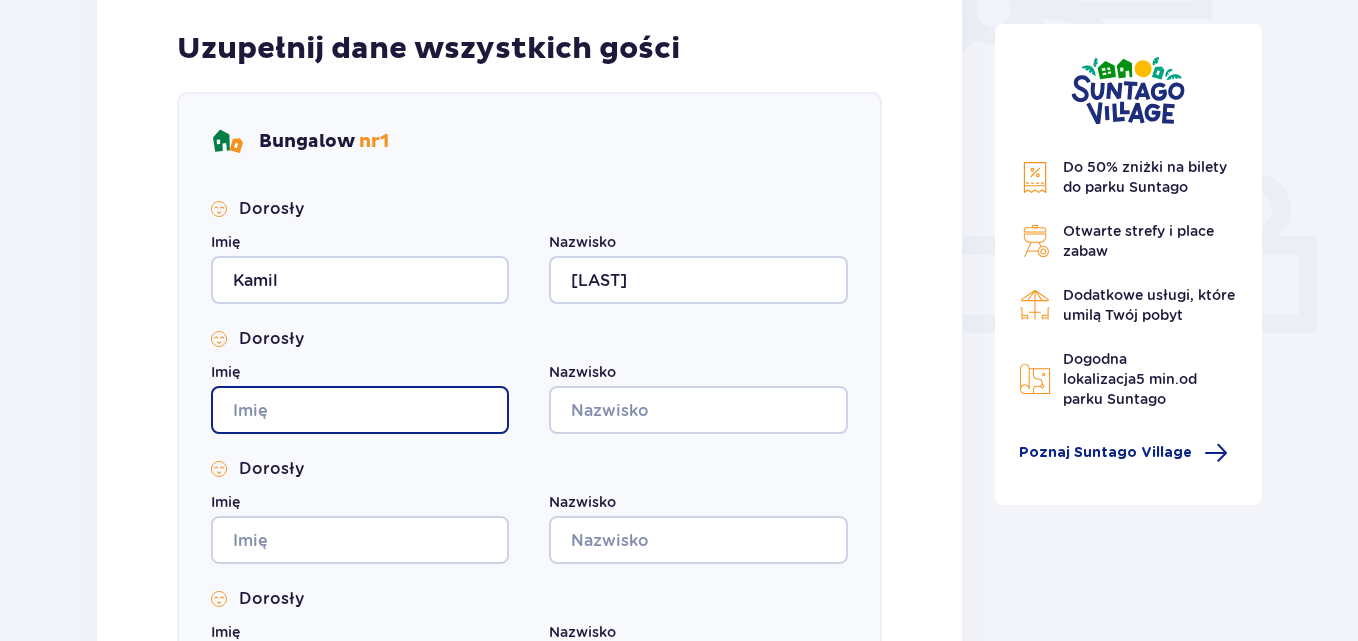 click on "Imię" at bounding box center (360, 410) 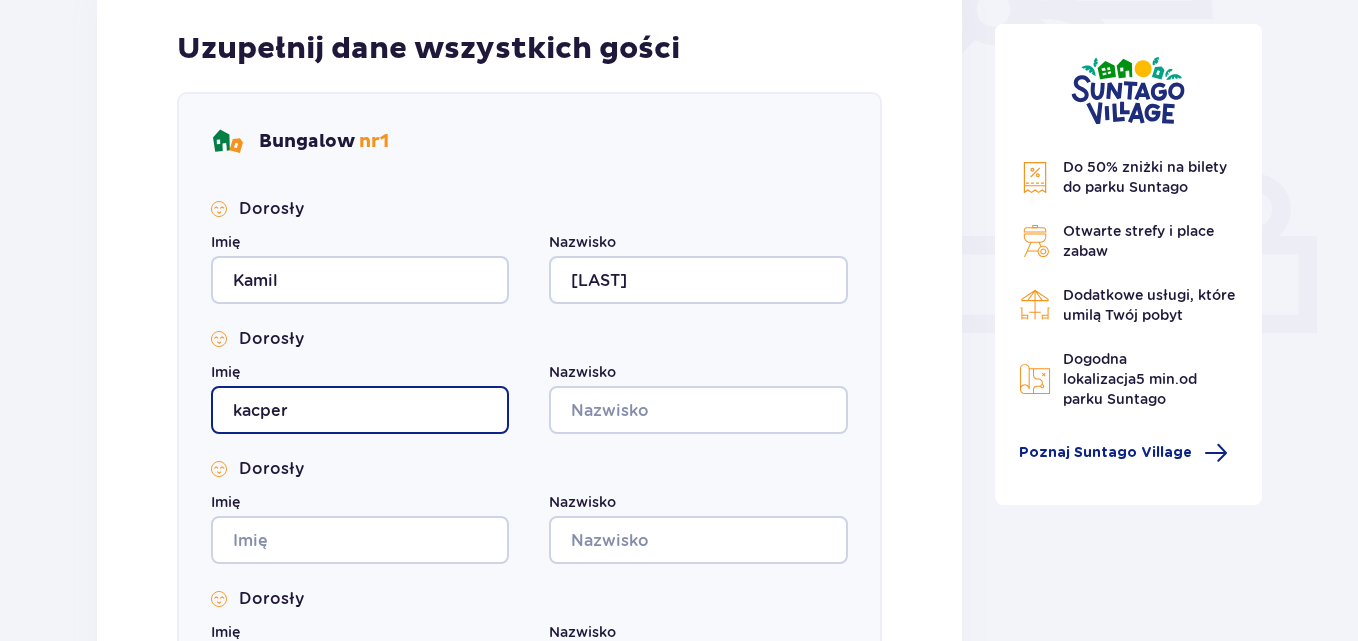 click on "kacper" at bounding box center [360, 410] 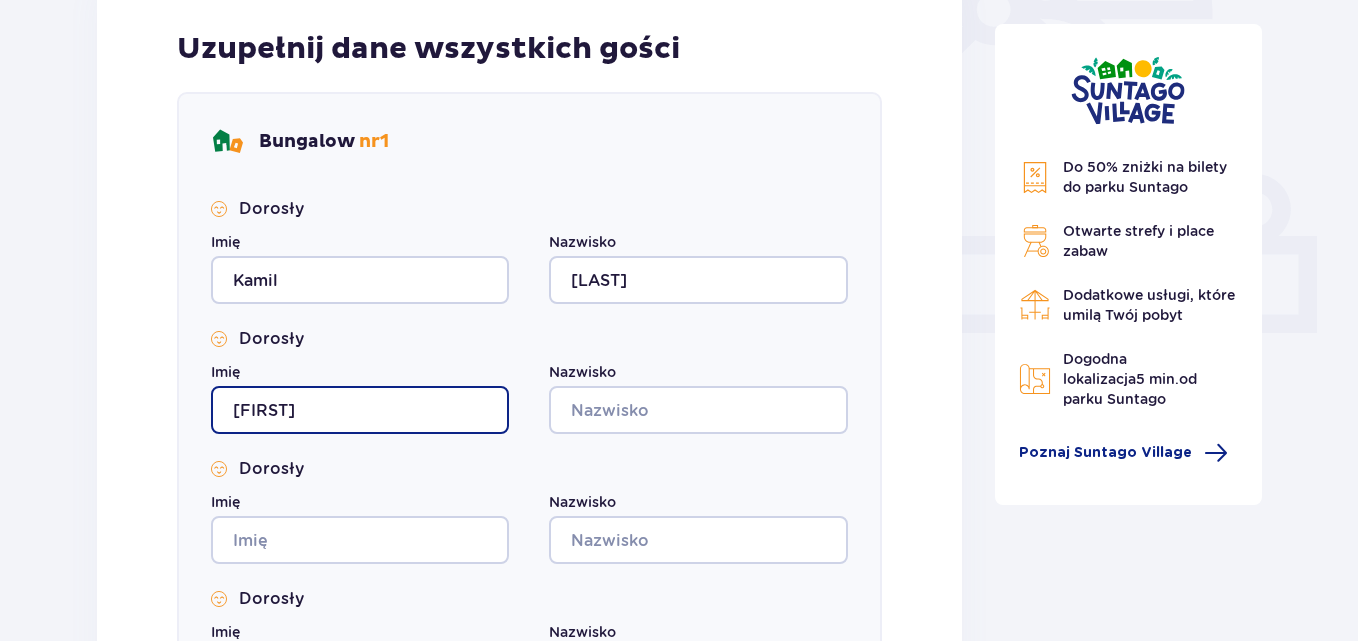 type on "[FIRST]" 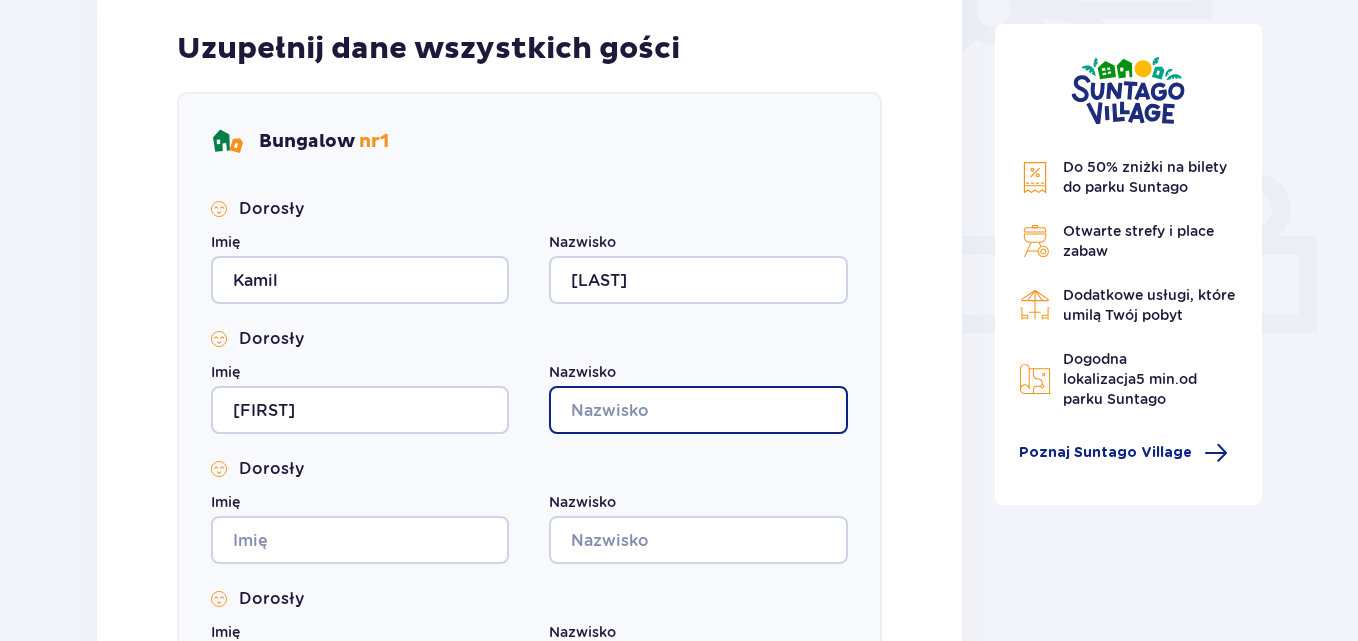 click on "Nazwisko" at bounding box center (698, 410) 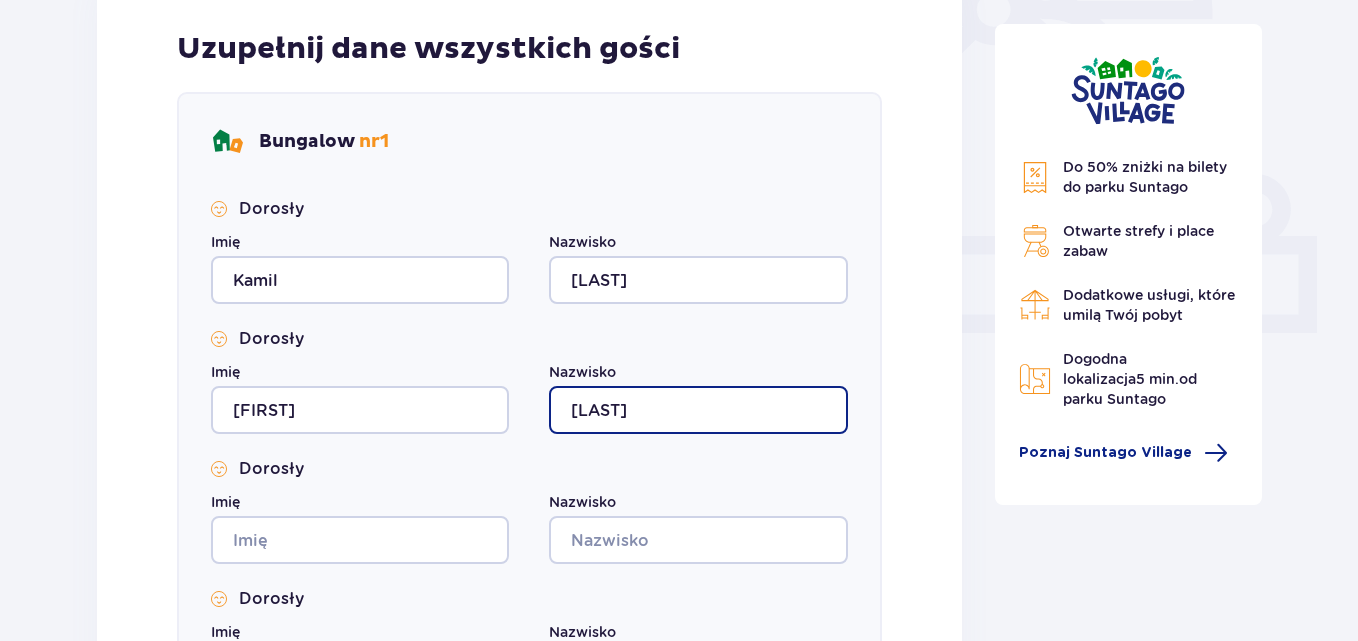 type on "[LAST]" 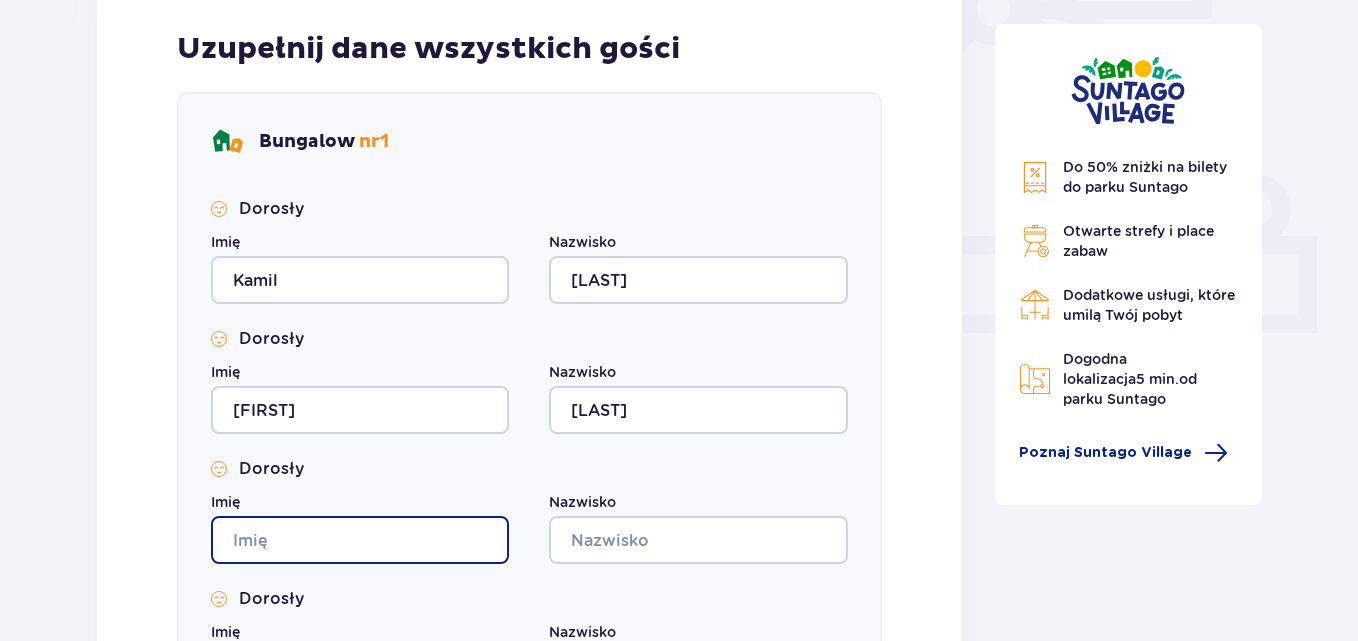 drag, startPoint x: 268, startPoint y: 530, endPoint x: 280, endPoint y: 537, distance: 13.892444 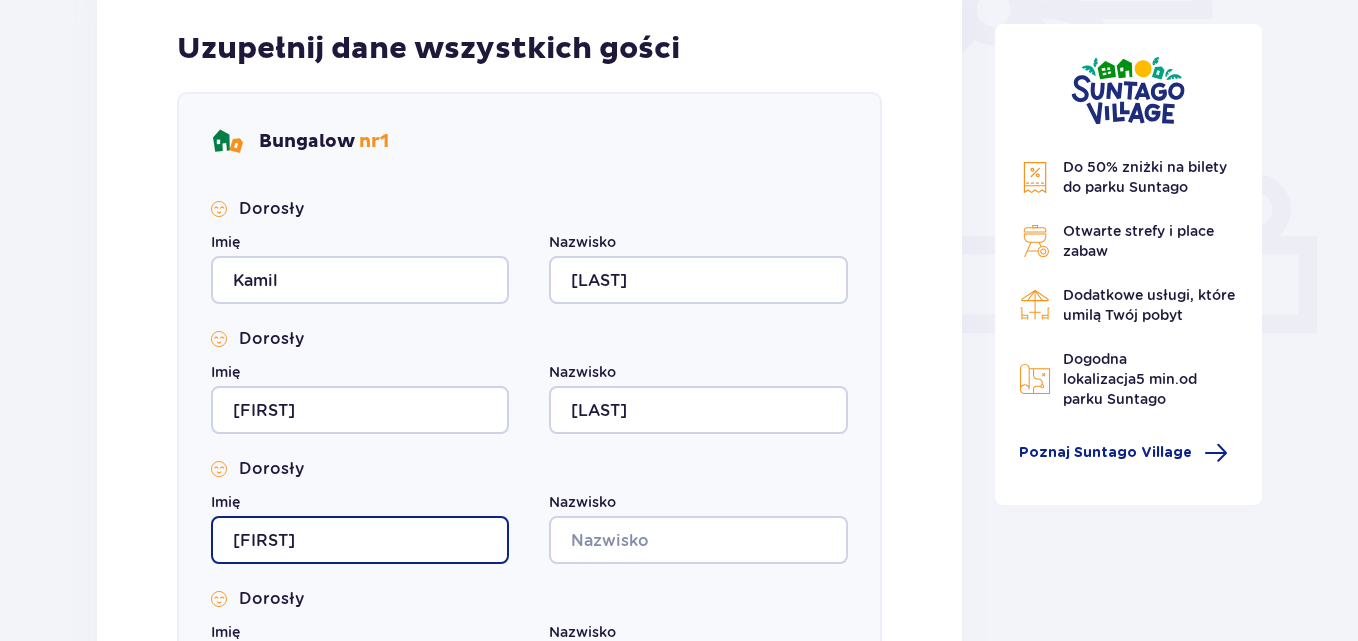 type on "[FIRST]" 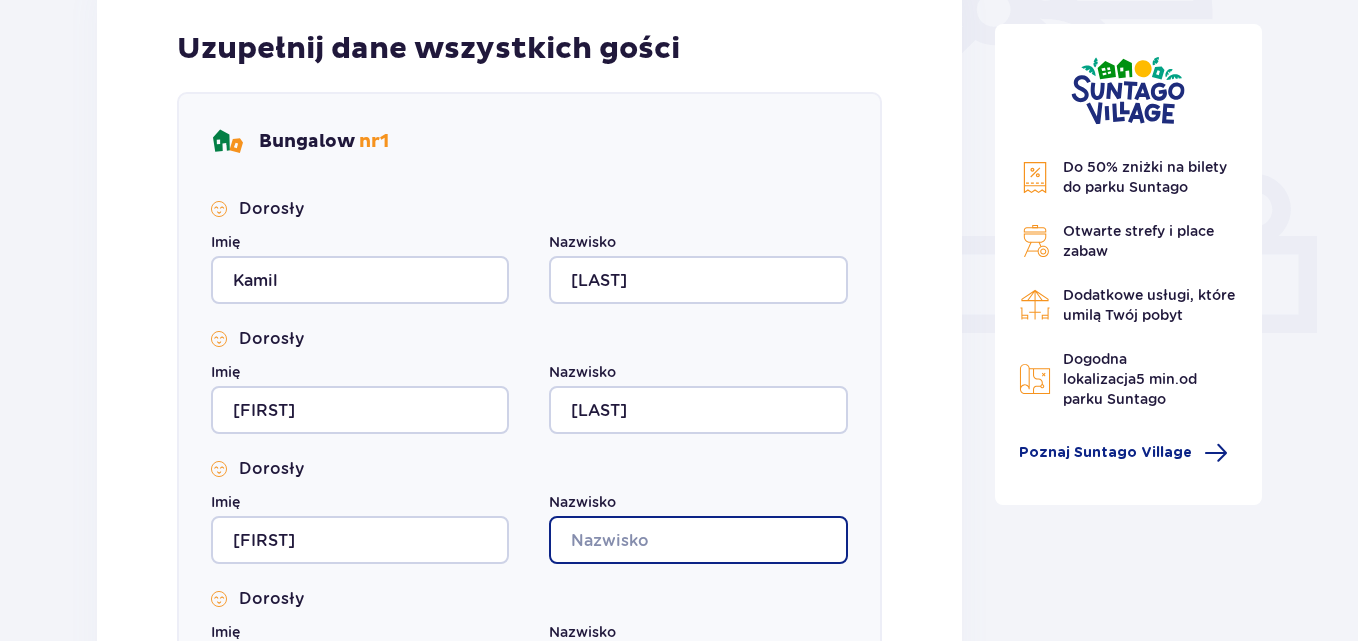 click on "Nazwisko" at bounding box center (698, 540) 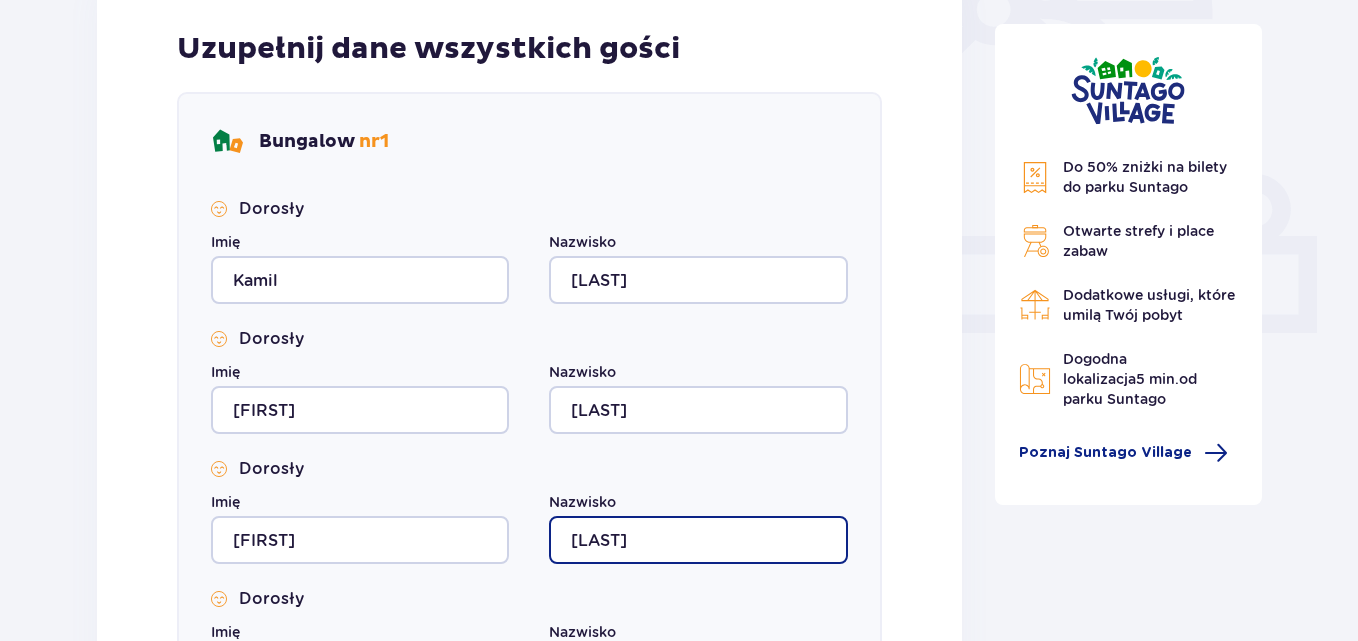 click on "[LAST]" at bounding box center [698, 540] 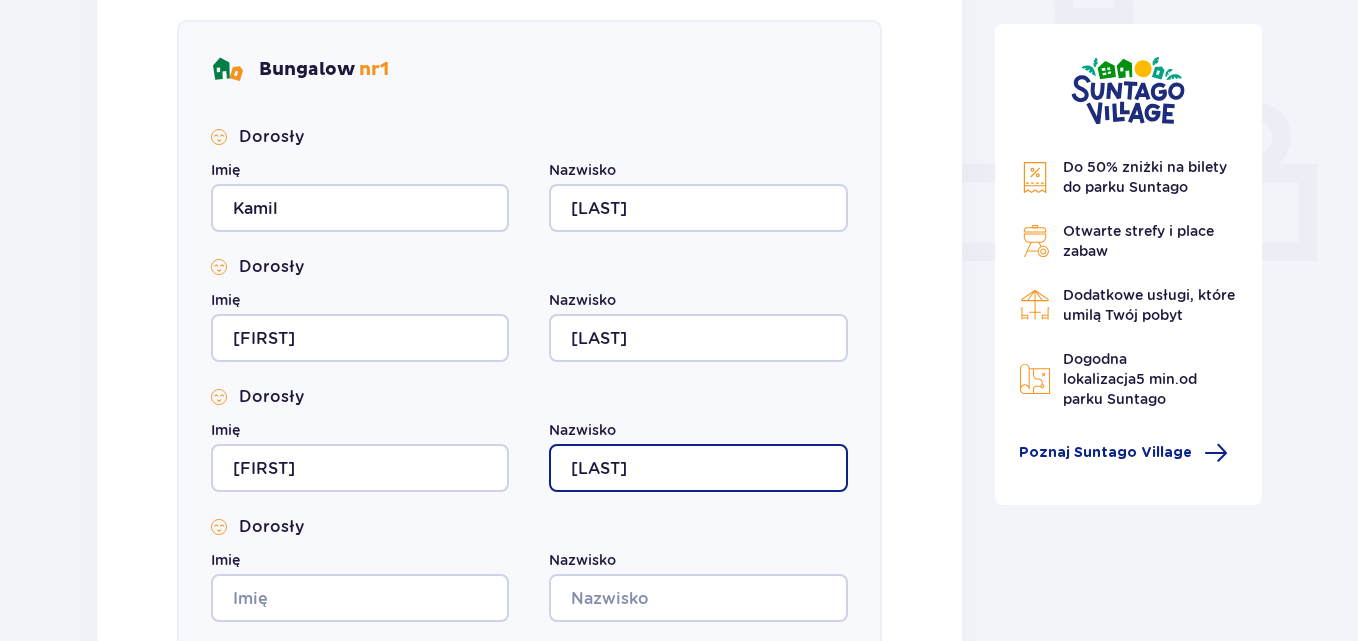 scroll, scrollTop: 800, scrollLeft: 0, axis: vertical 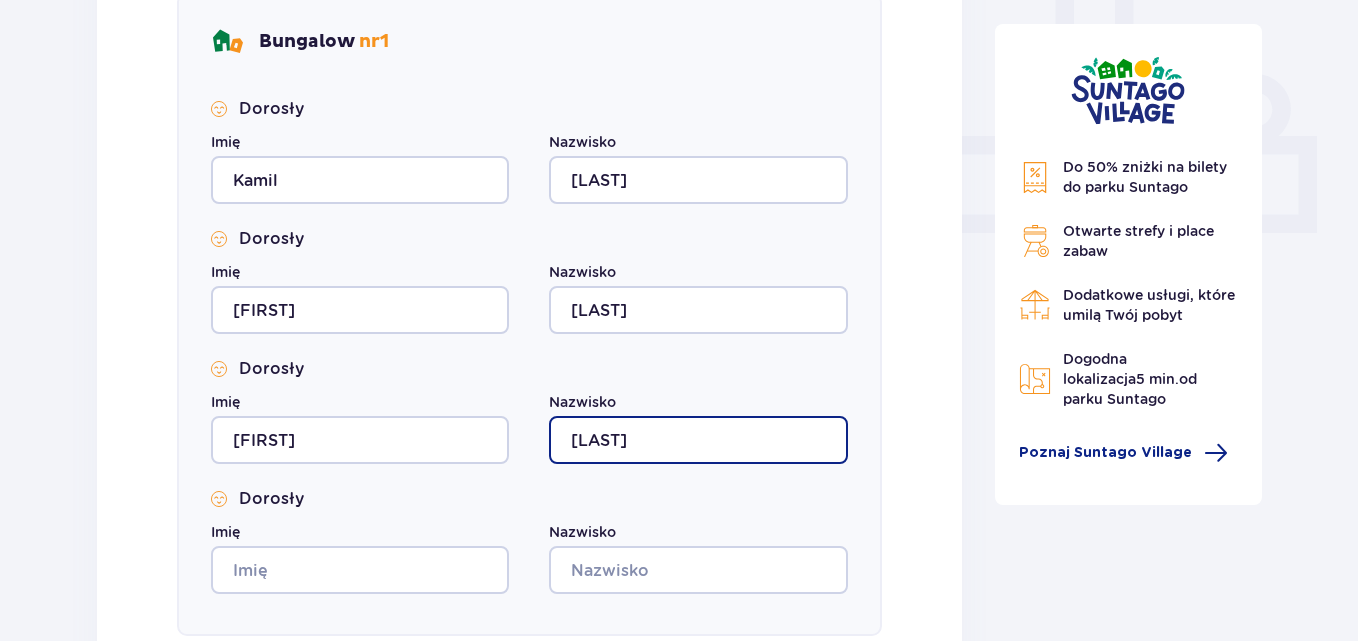 type on "[LAST]" 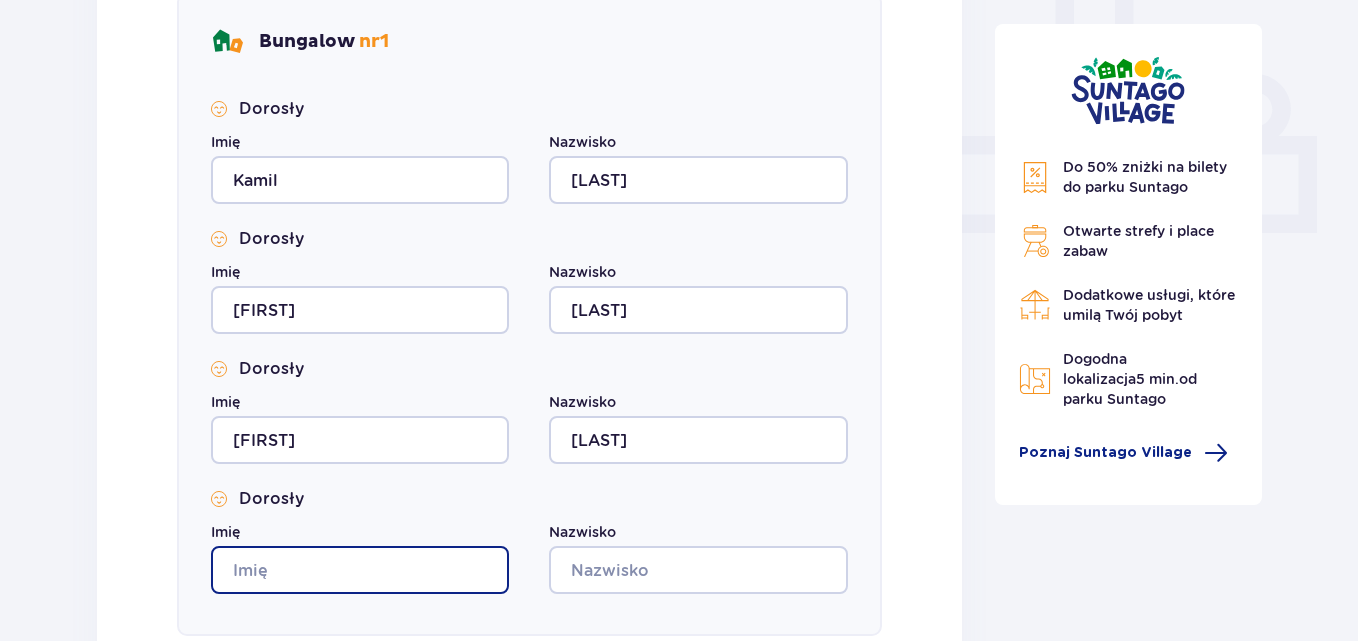 click on "Imię" at bounding box center [360, 570] 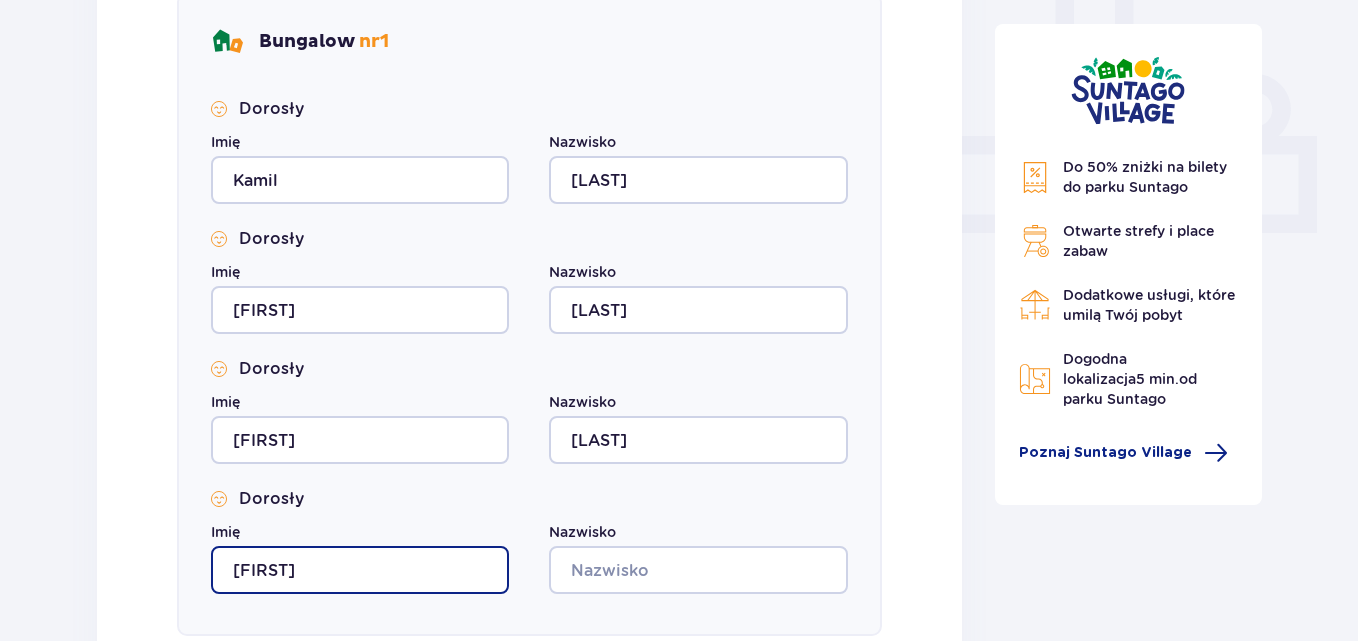 type on "[FIRST]" 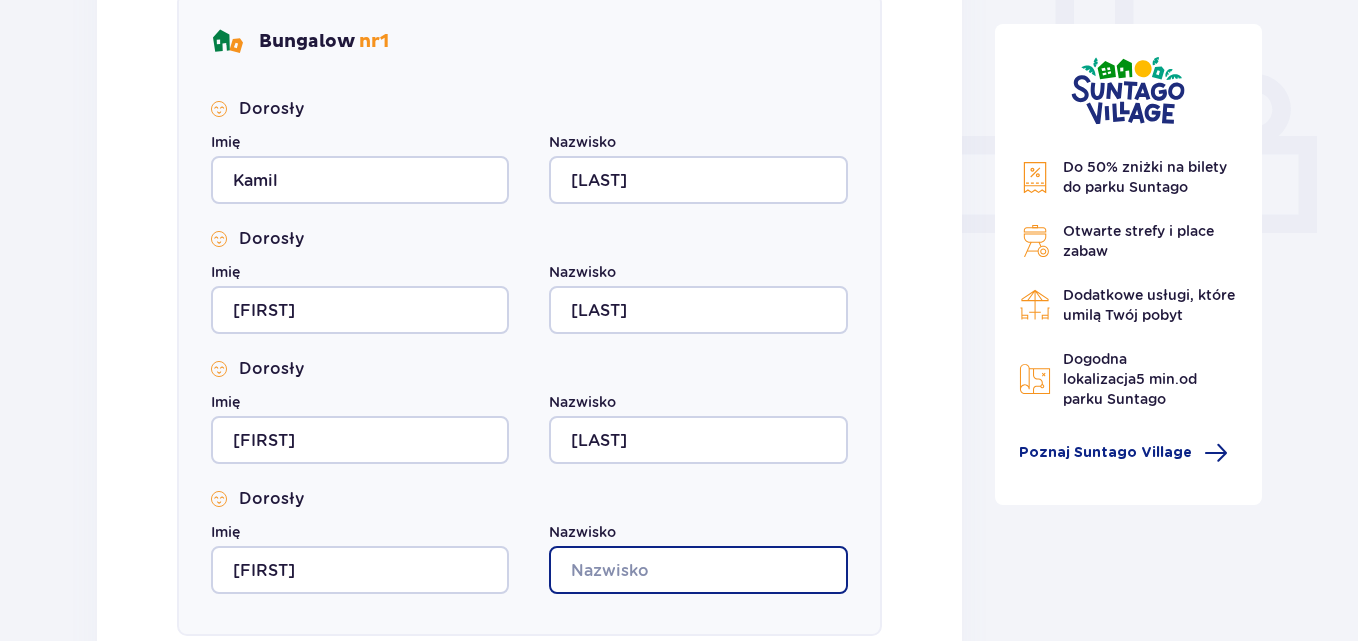click on "Nazwisko" at bounding box center [698, 570] 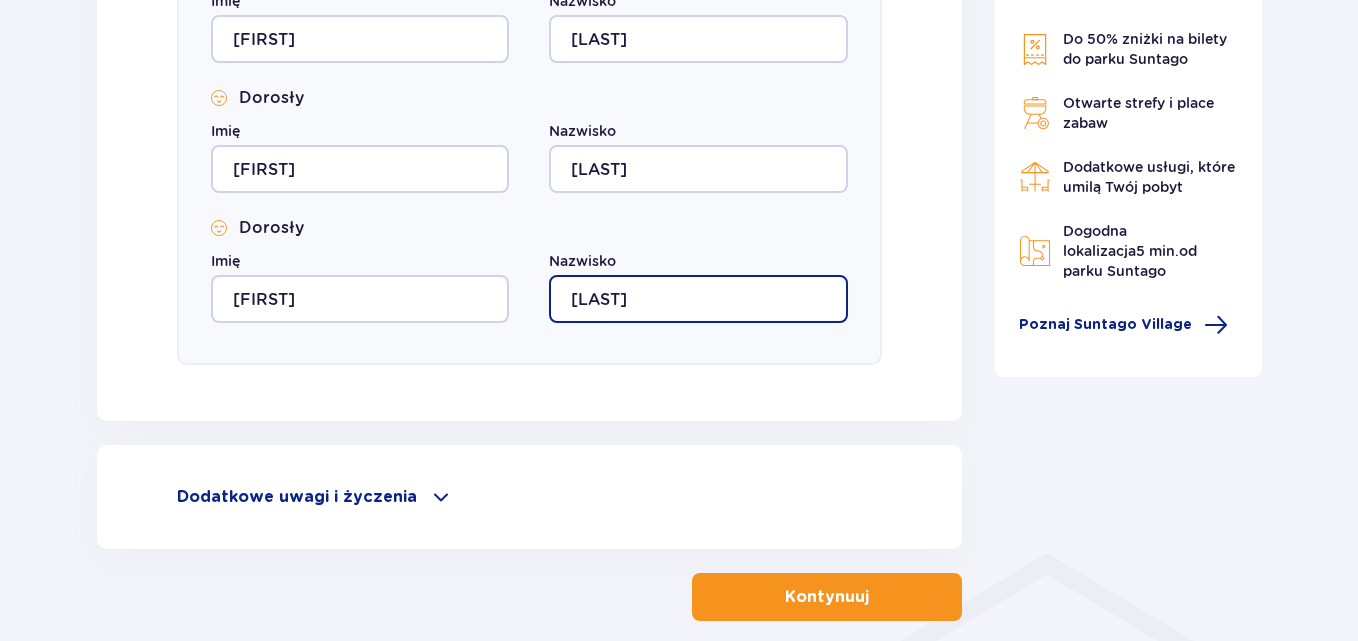 scroll, scrollTop: 1100, scrollLeft: 0, axis: vertical 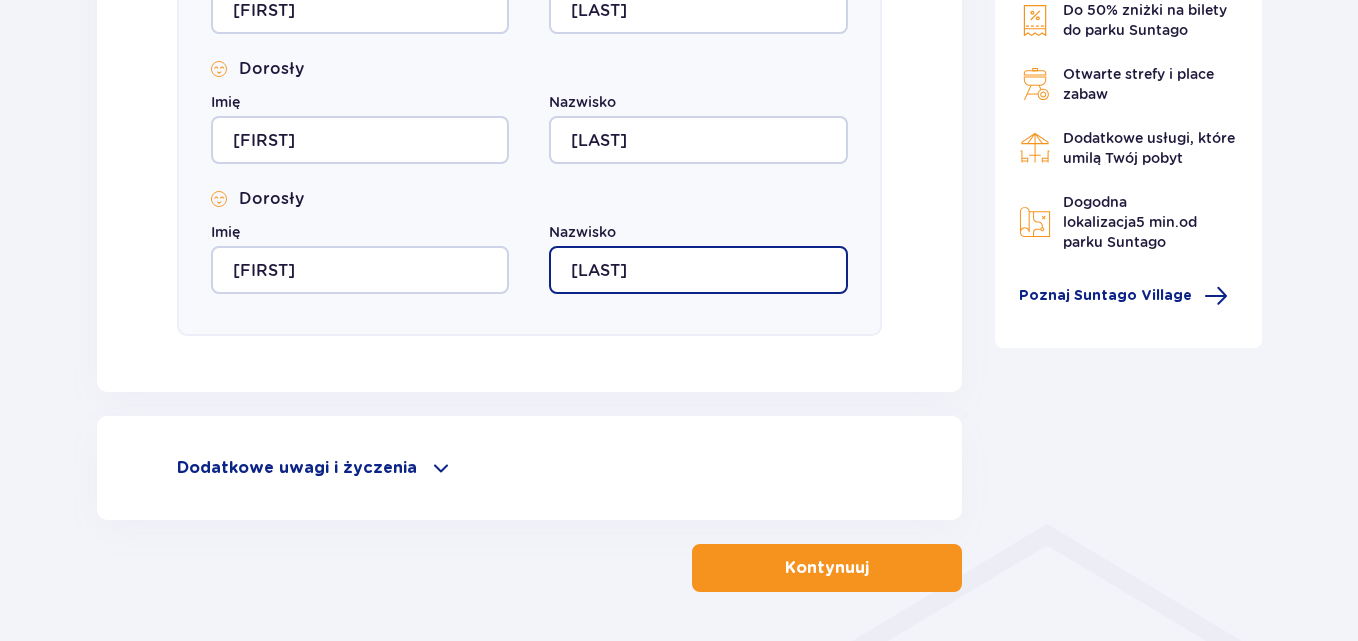 type on "[LAST]" 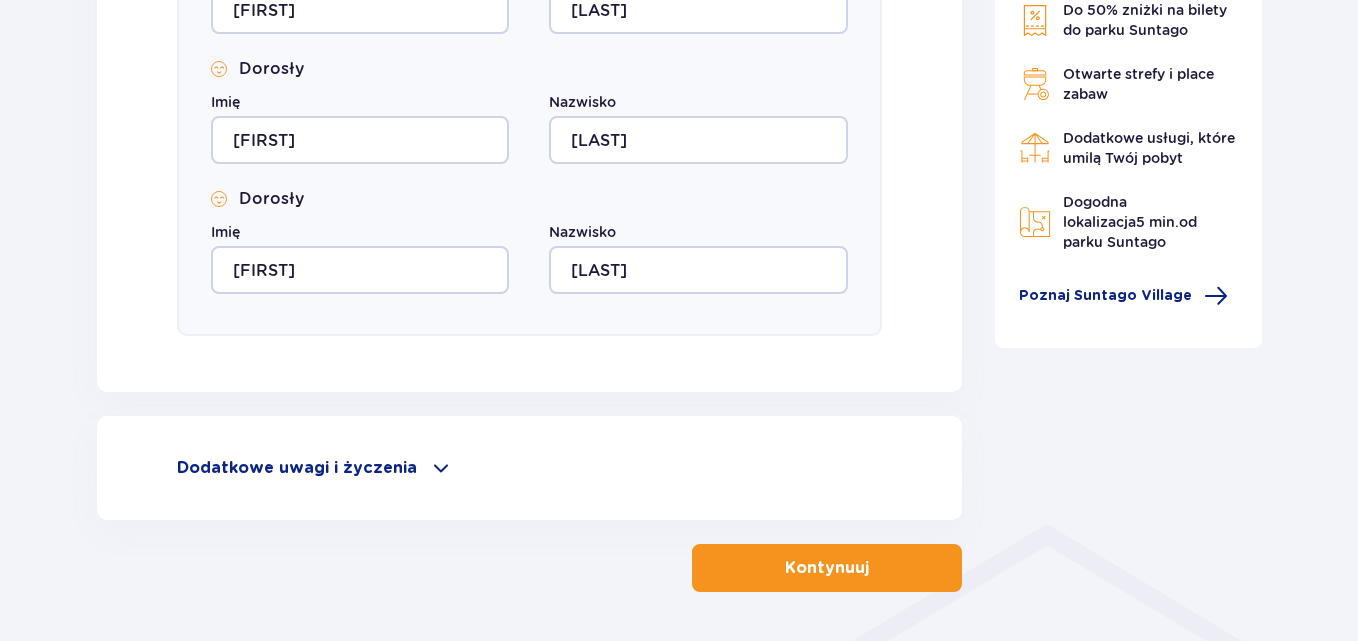 click at bounding box center (441, 468) 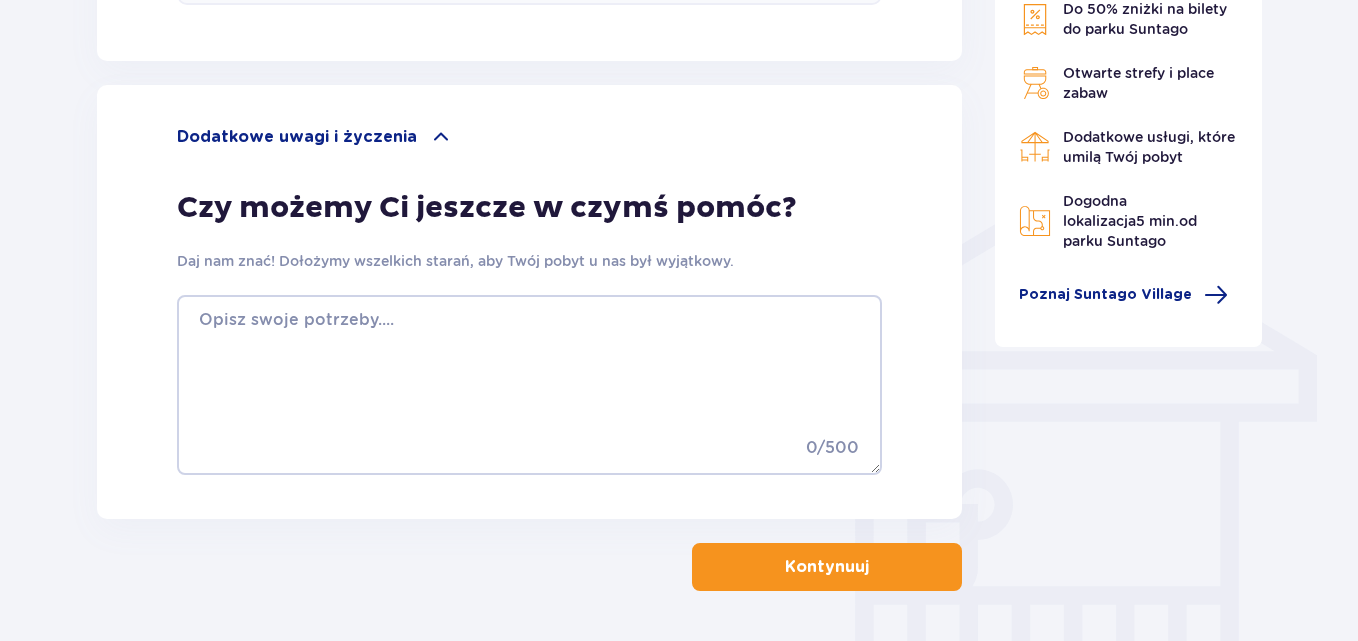 scroll, scrollTop: 1500, scrollLeft: 0, axis: vertical 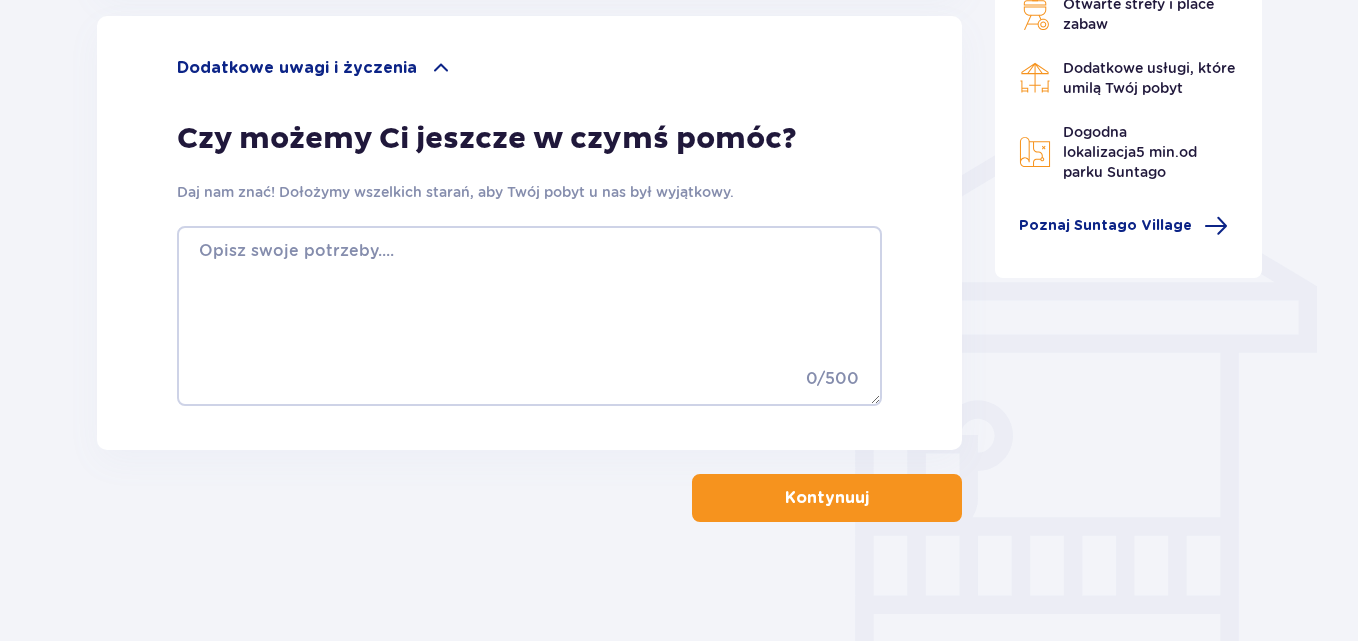 click on "Kontynuuj" at bounding box center [827, 498] 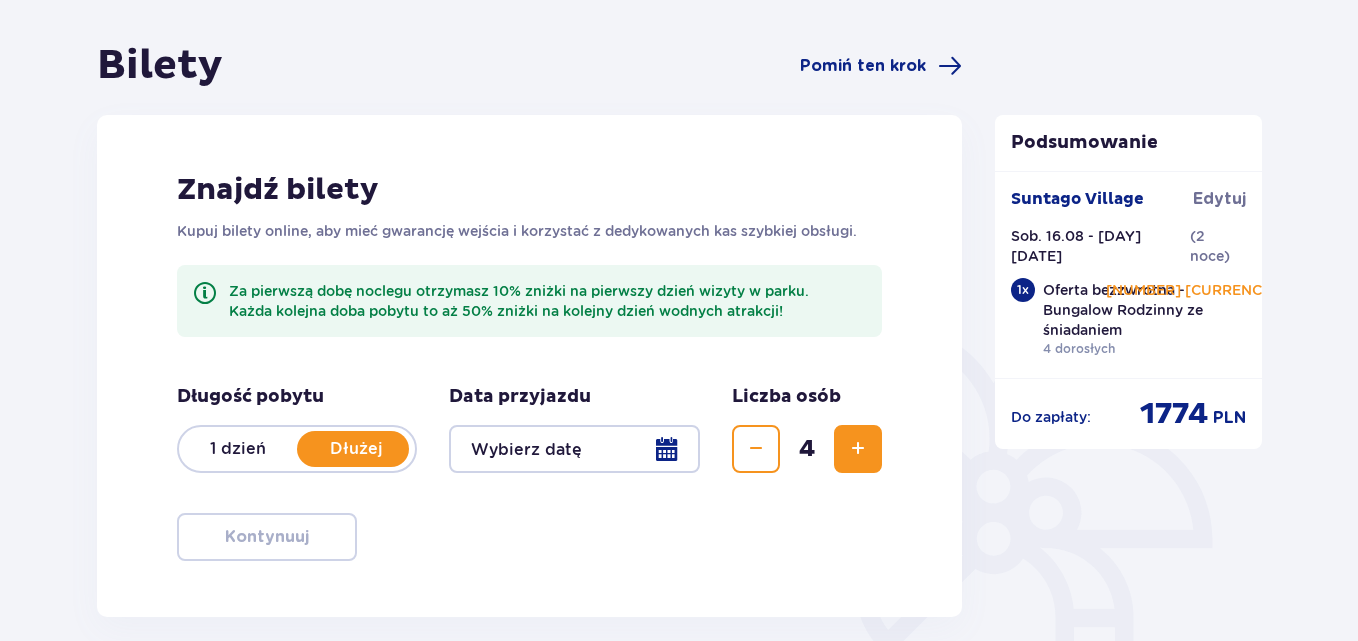 scroll, scrollTop: 200, scrollLeft: 0, axis: vertical 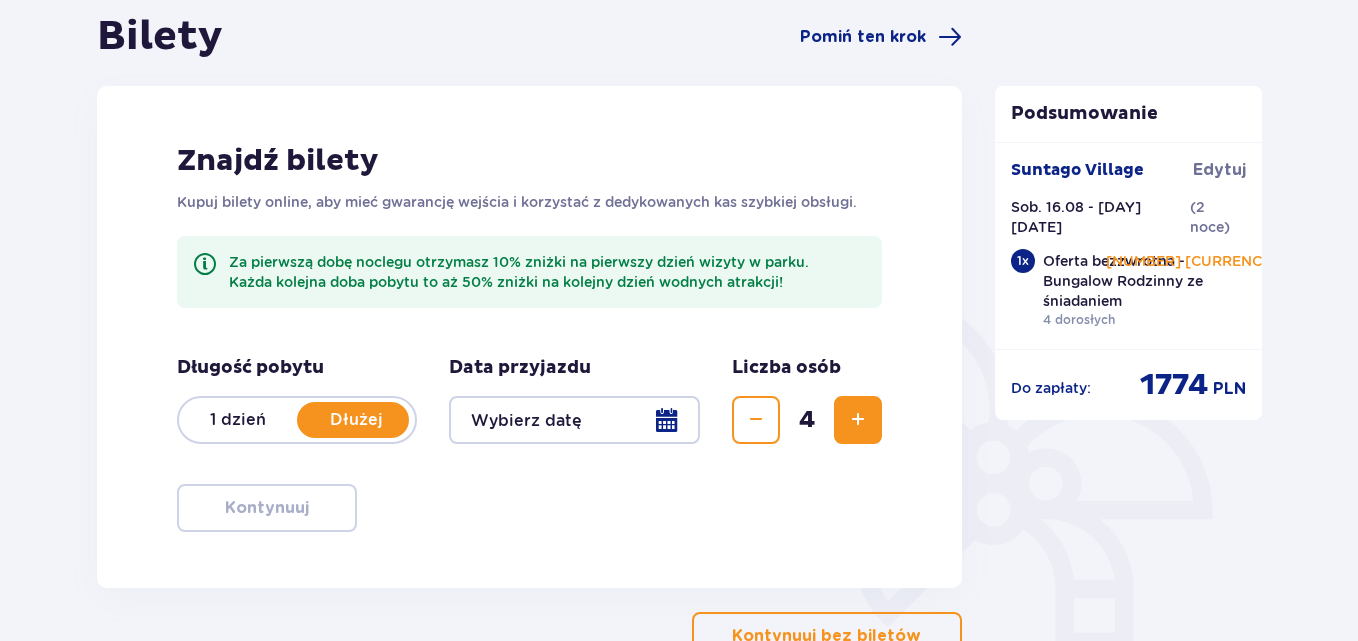 click on "Dłużej" at bounding box center [356, 420] 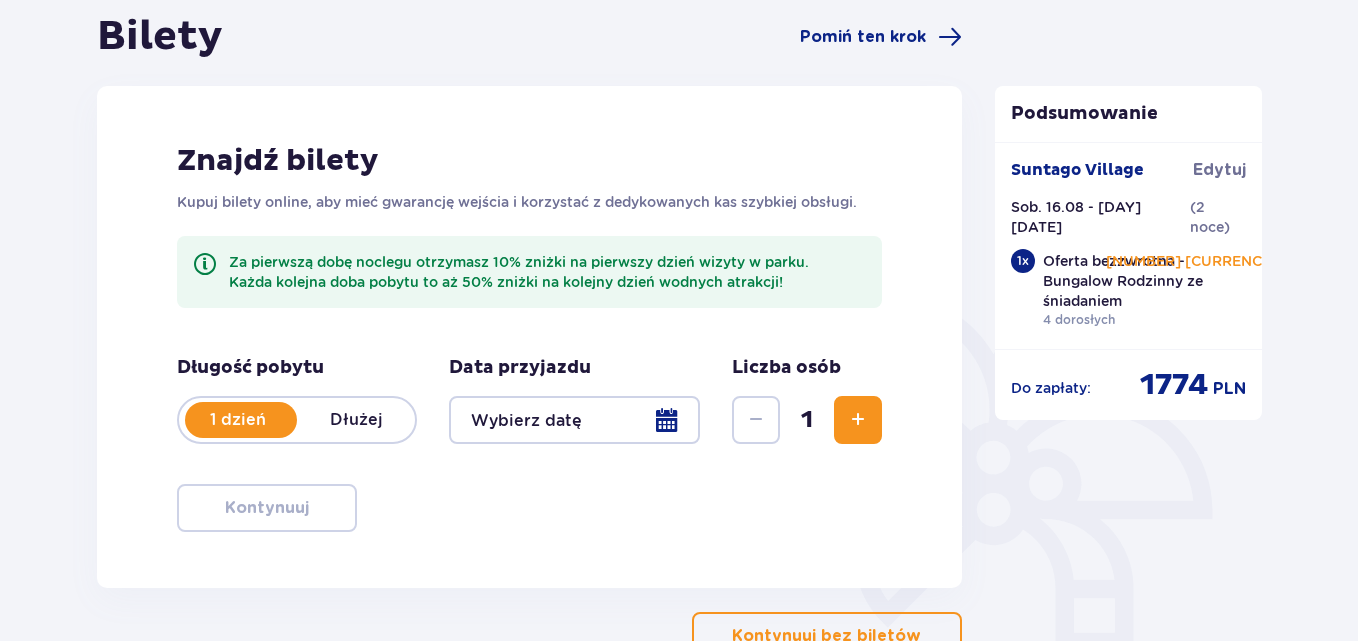 click on "Dłużej" at bounding box center [356, 420] 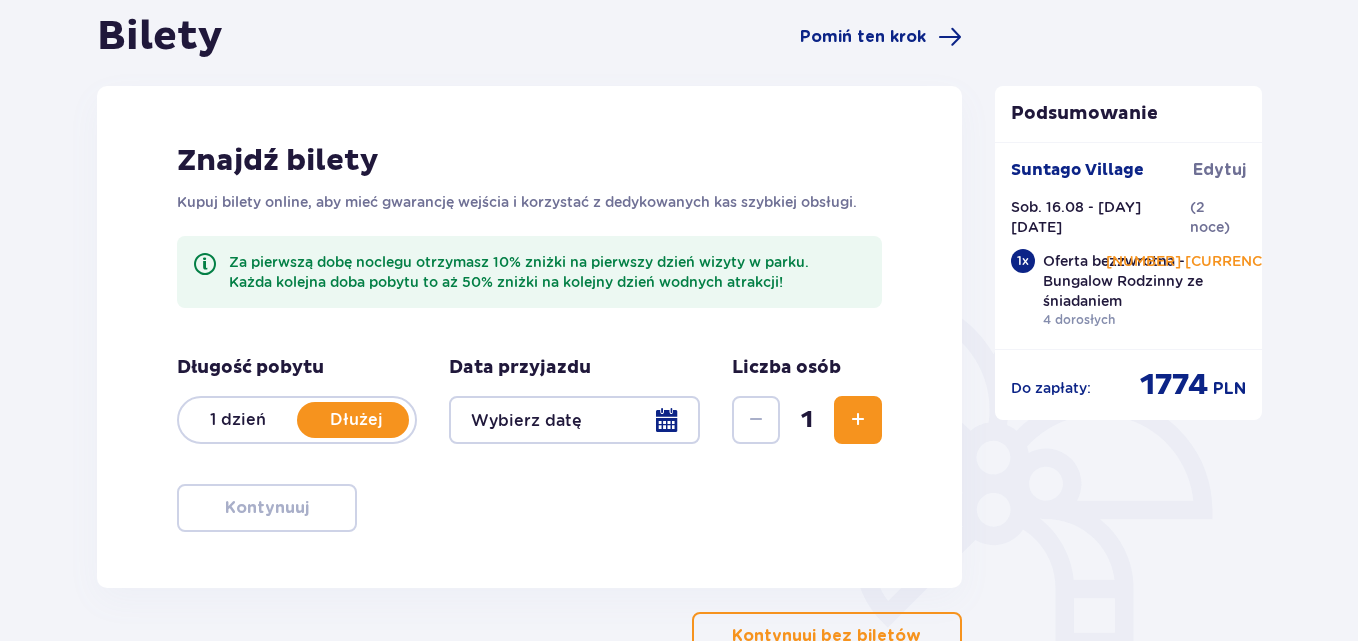 click at bounding box center [574, 420] 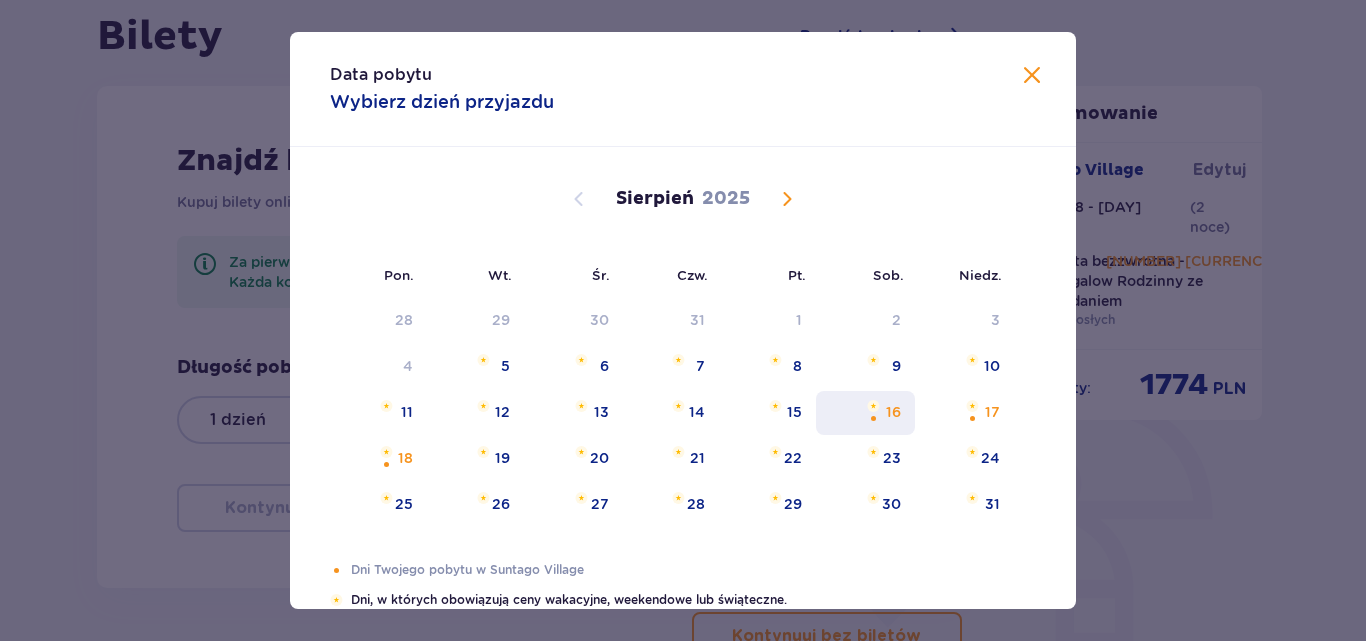 click on "16" at bounding box center [865, 413] 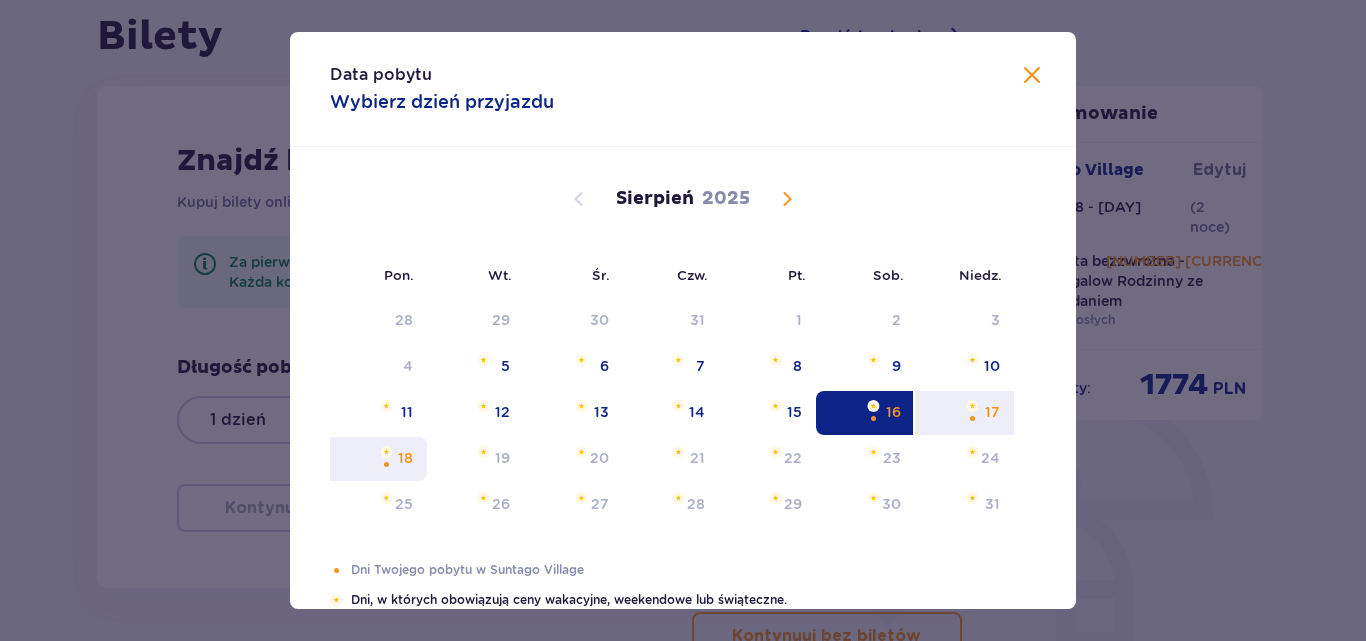 click on "18" at bounding box center (378, 459) 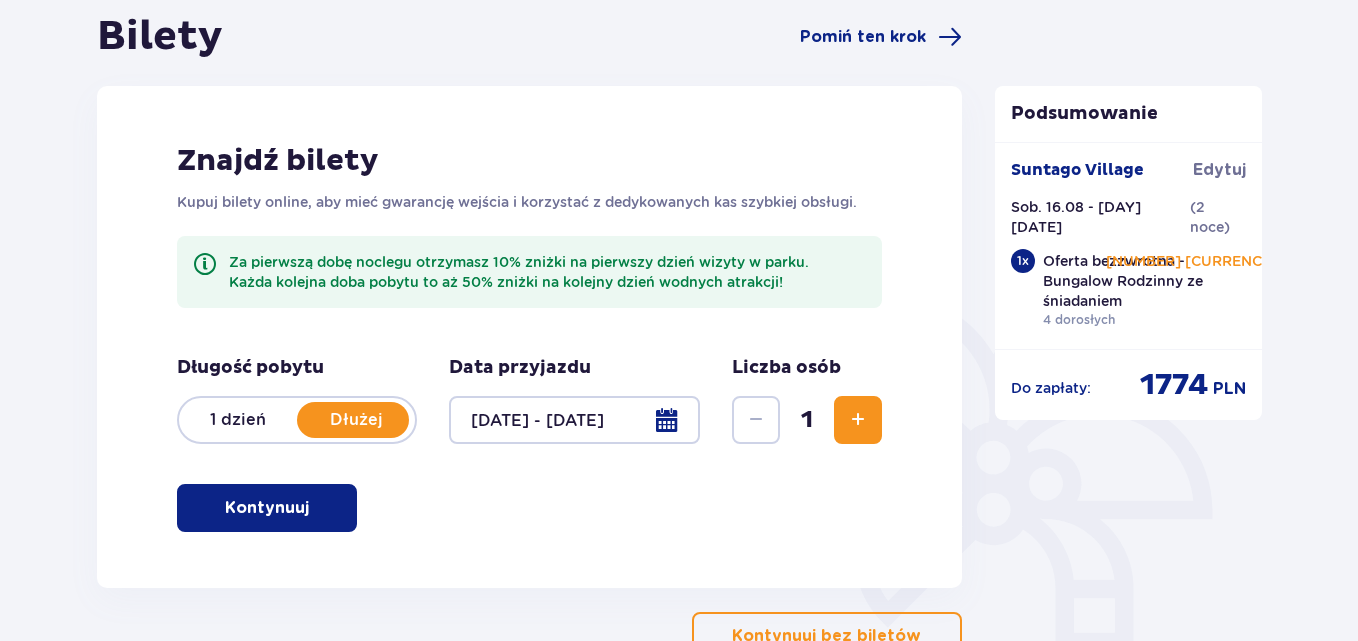 click at bounding box center (858, 420) 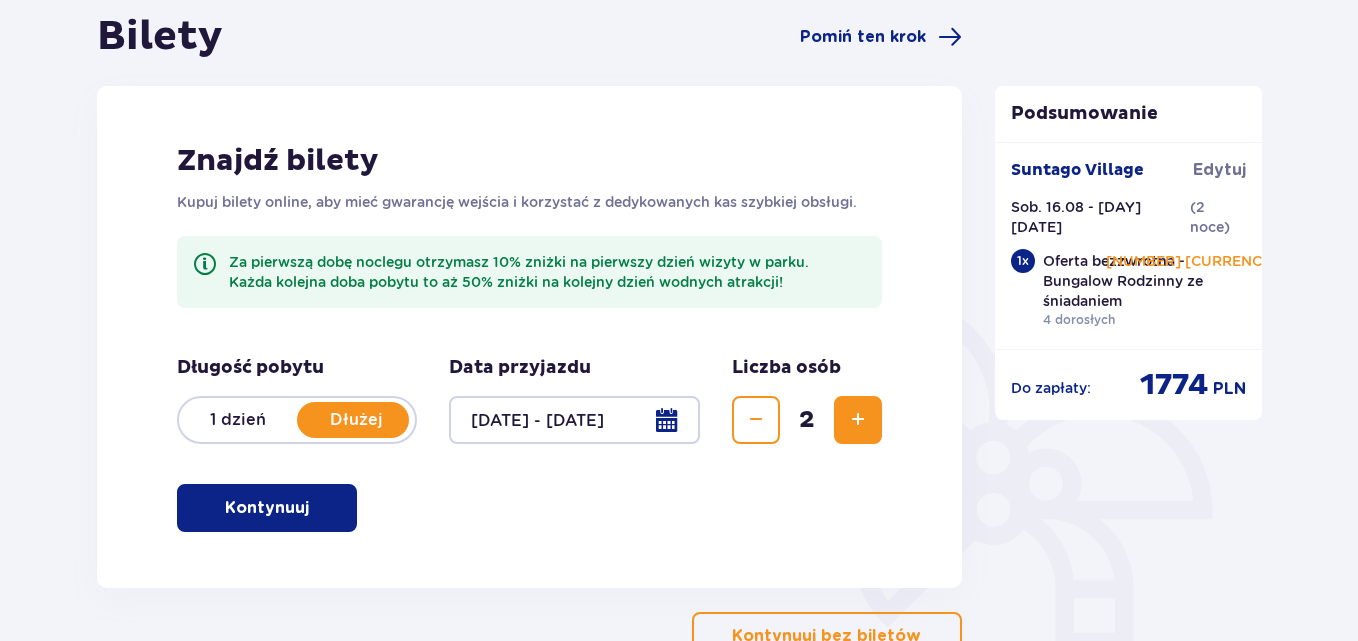 click at bounding box center [858, 420] 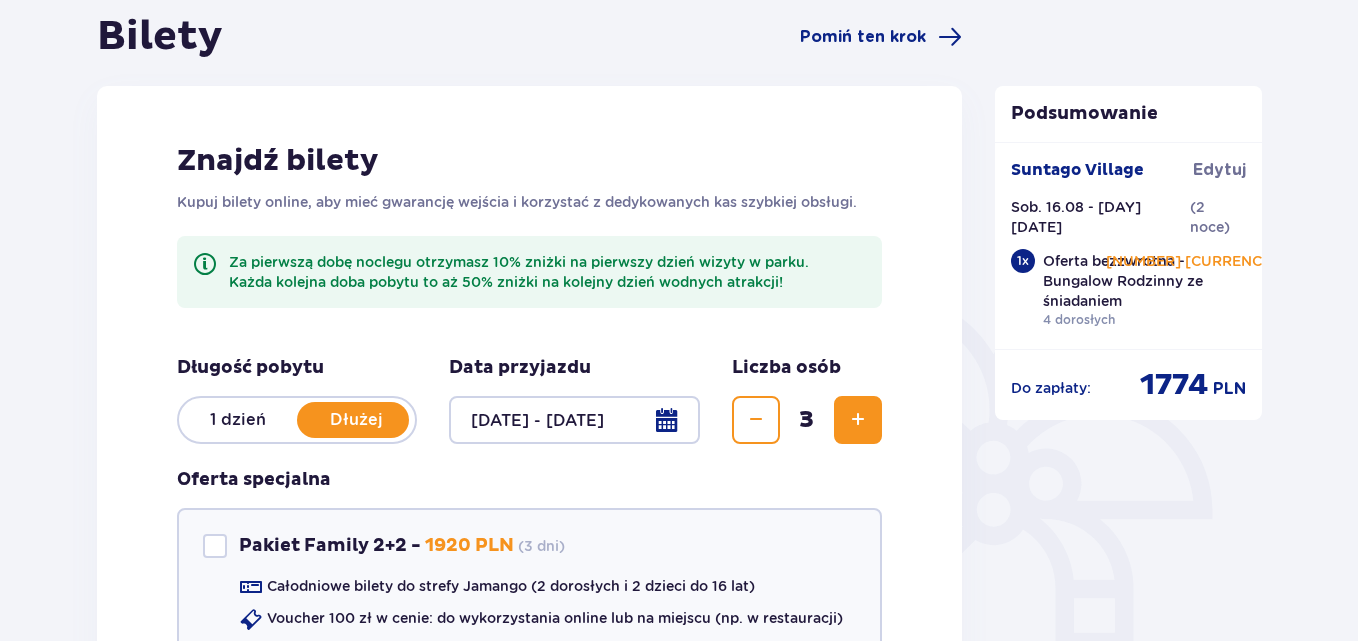 click at bounding box center [858, 420] 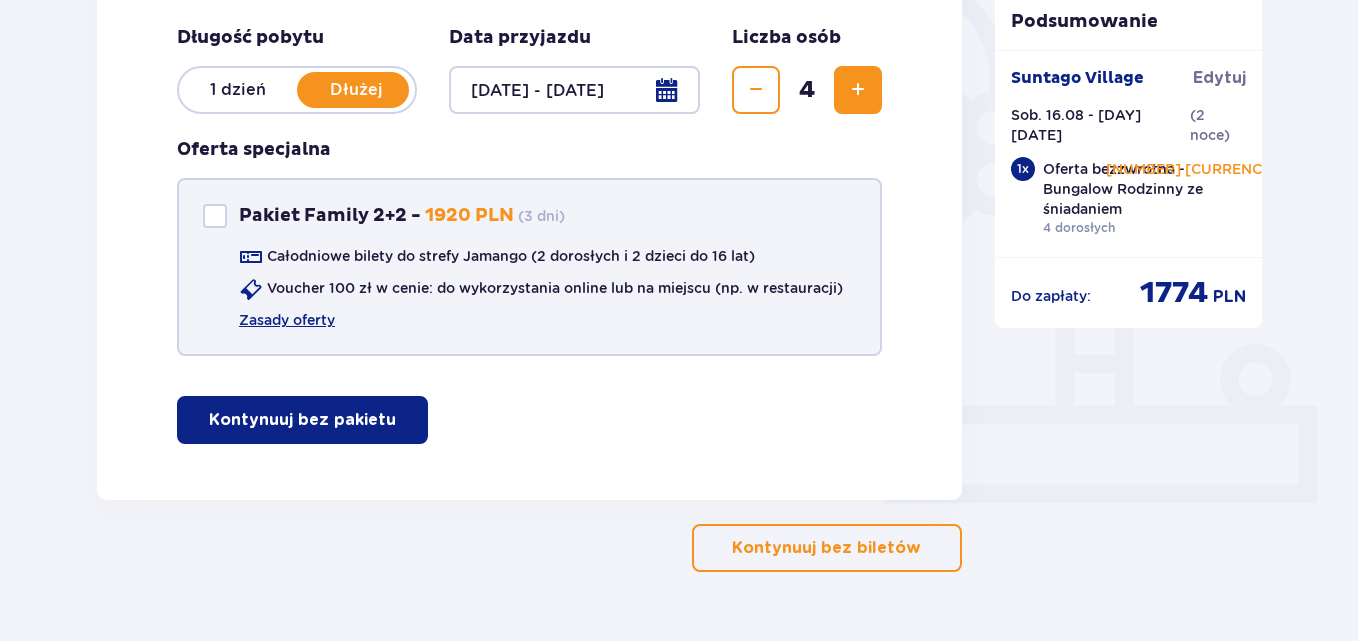 scroll, scrollTop: 481, scrollLeft: 0, axis: vertical 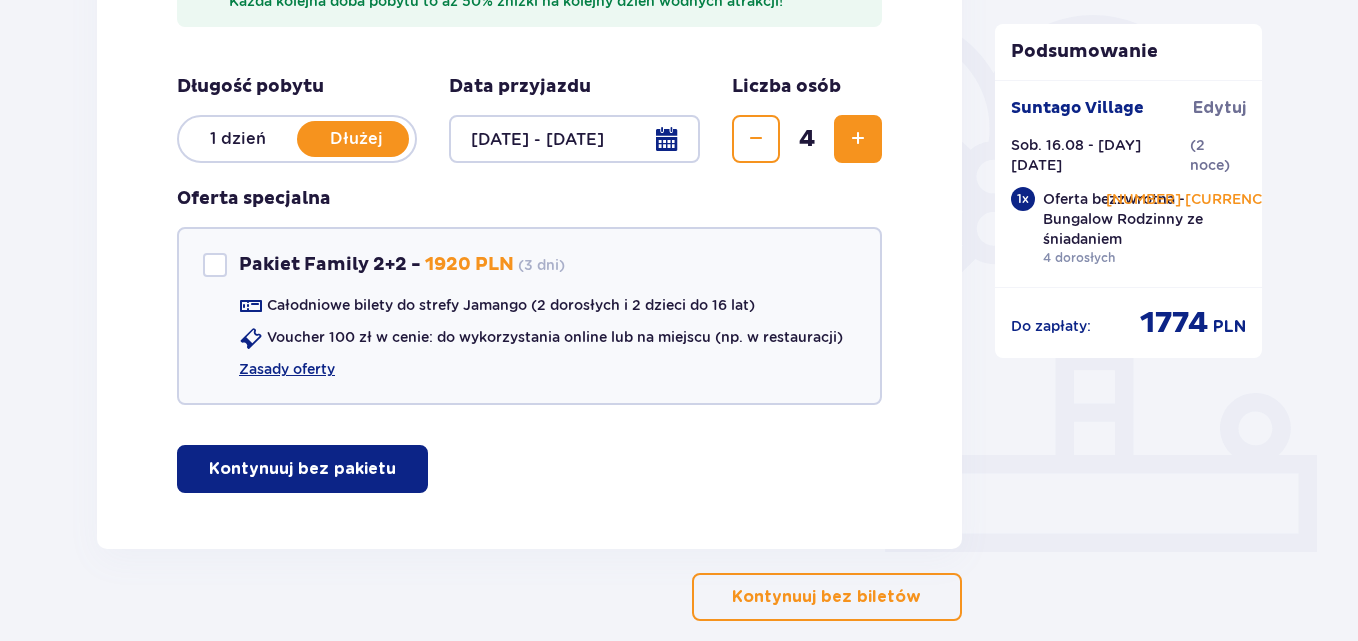 click on "Kontynuuj bez pakietu" at bounding box center [302, 469] 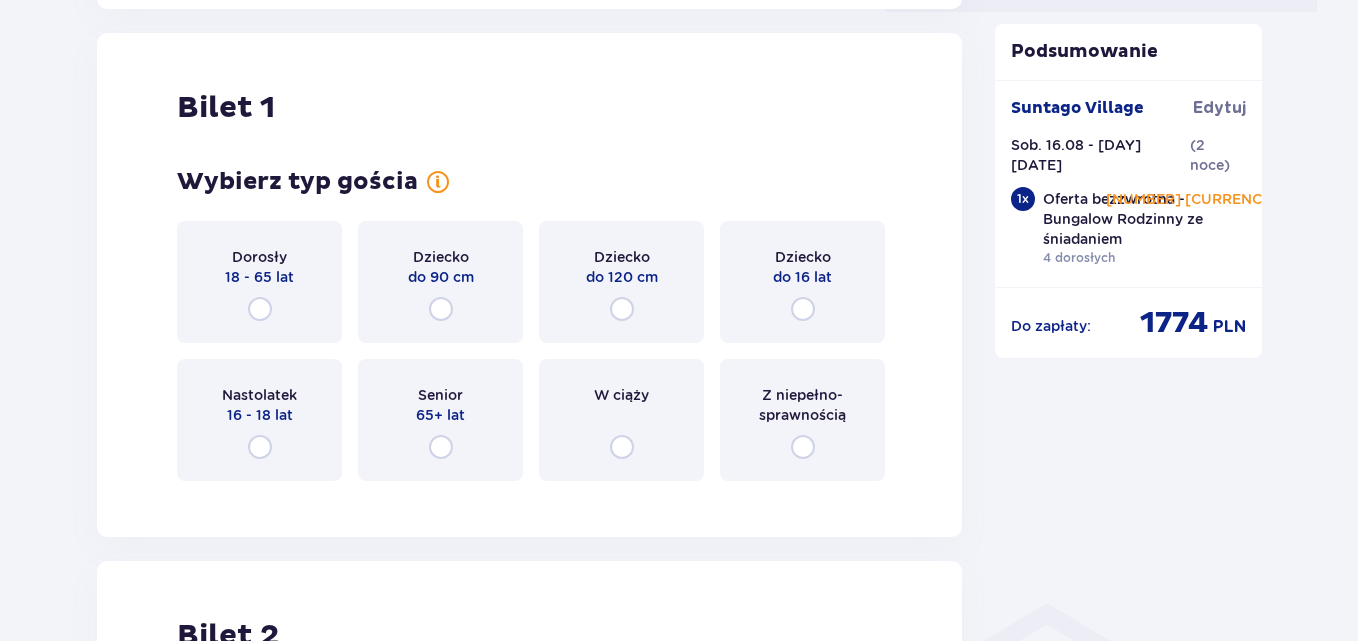scroll, scrollTop: 1017, scrollLeft: 0, axis: vertical 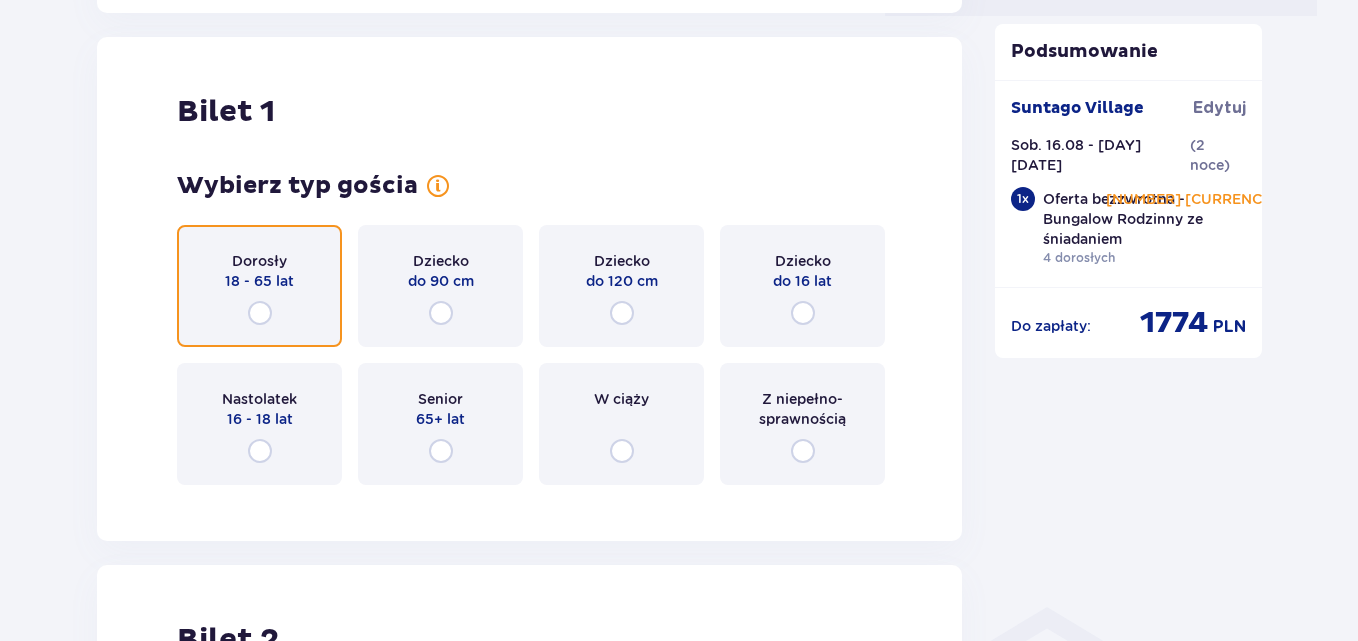 click at bounding box center [260, 313] 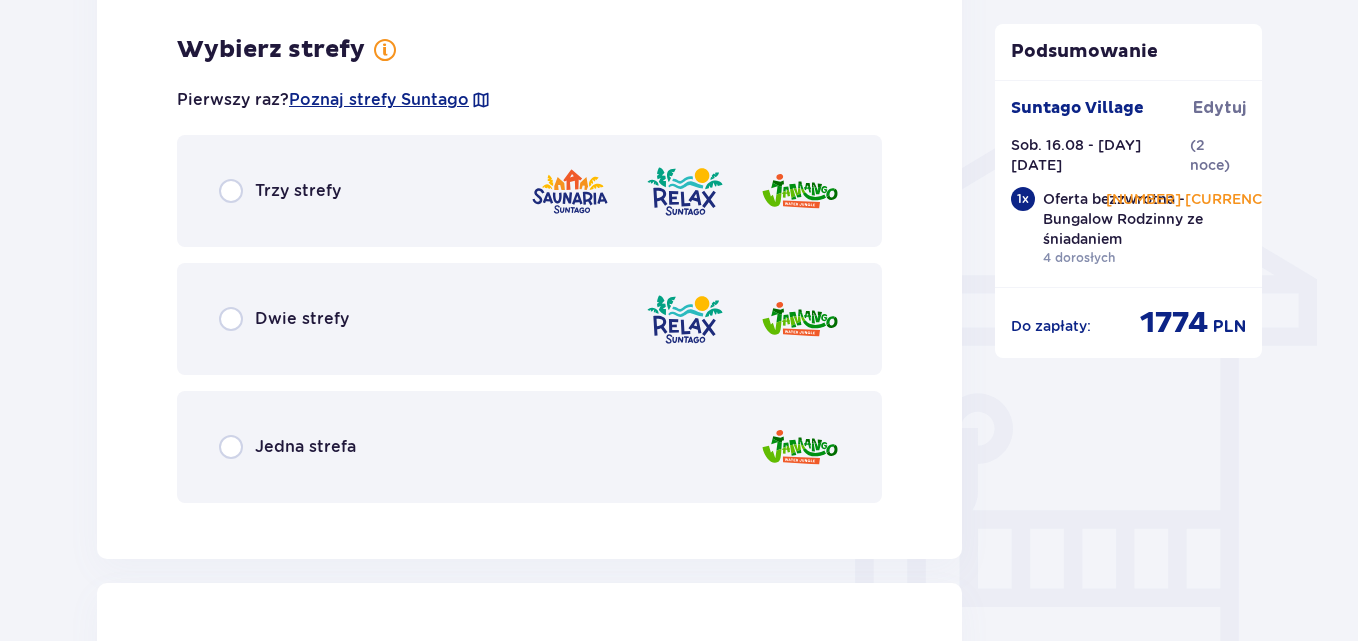 scroll, scrollTop: 1518, scrollLeft: 0, axis: vertical 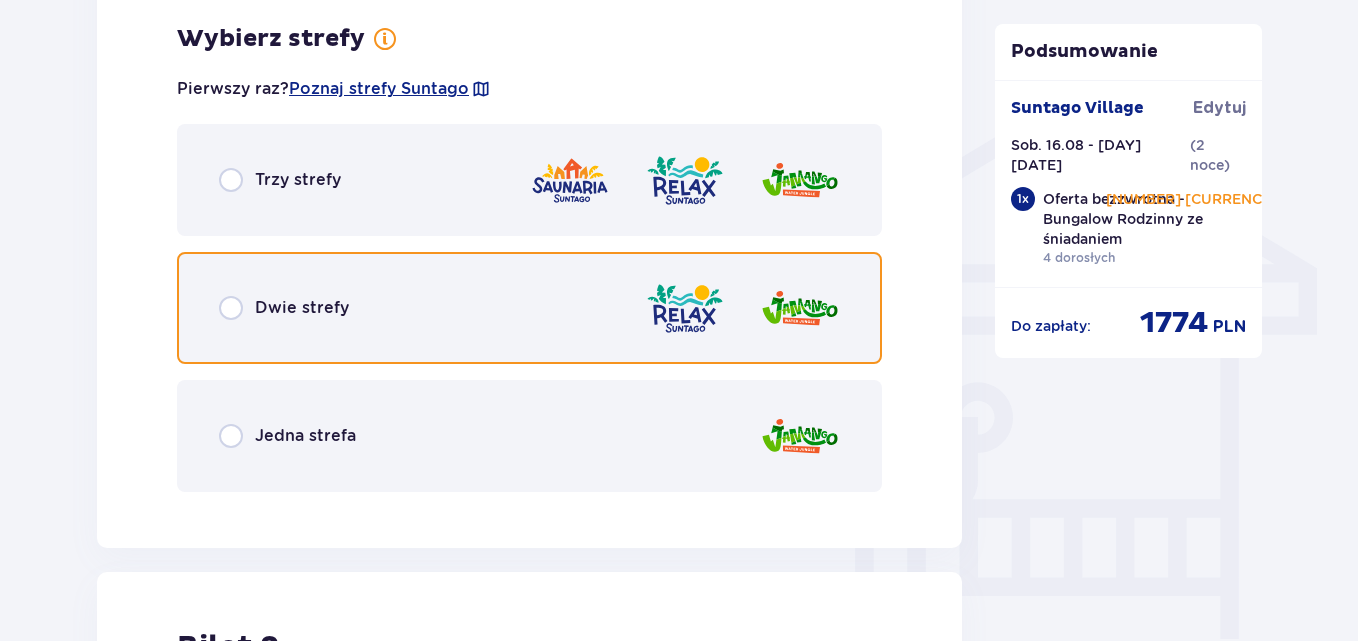 click at bounding box center (231, 308) 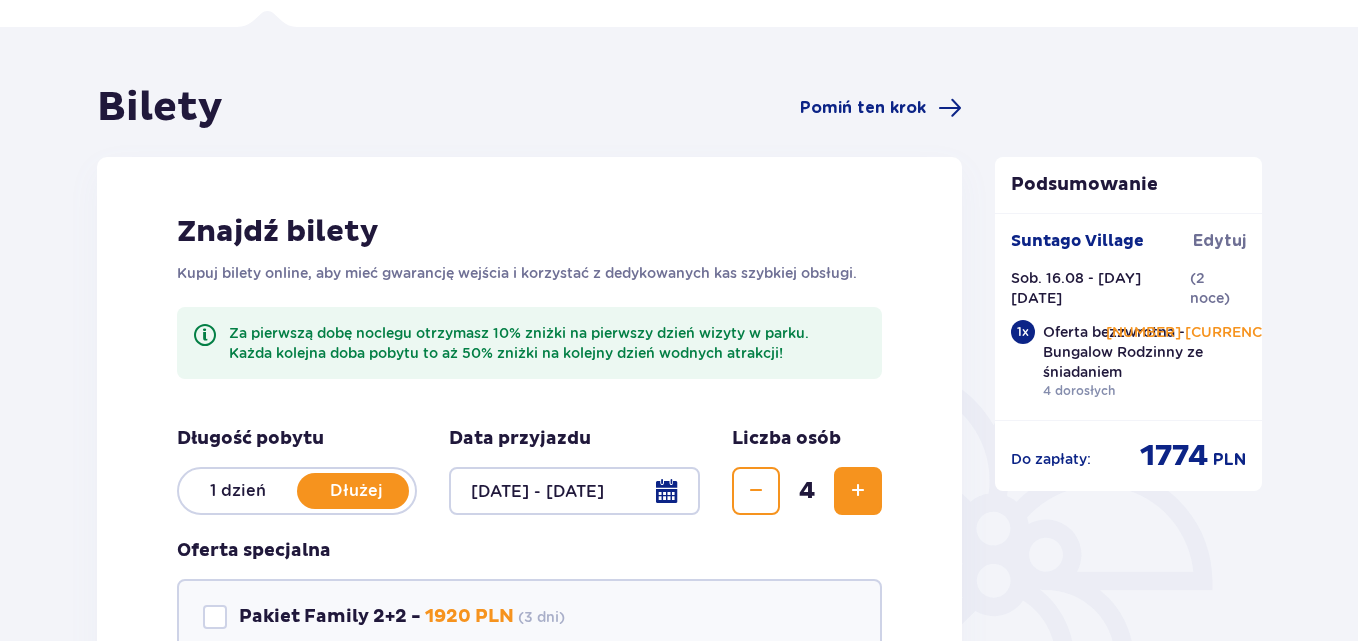 scroll, scrollTop: 127, scrollLeft: 0, axis: vertical 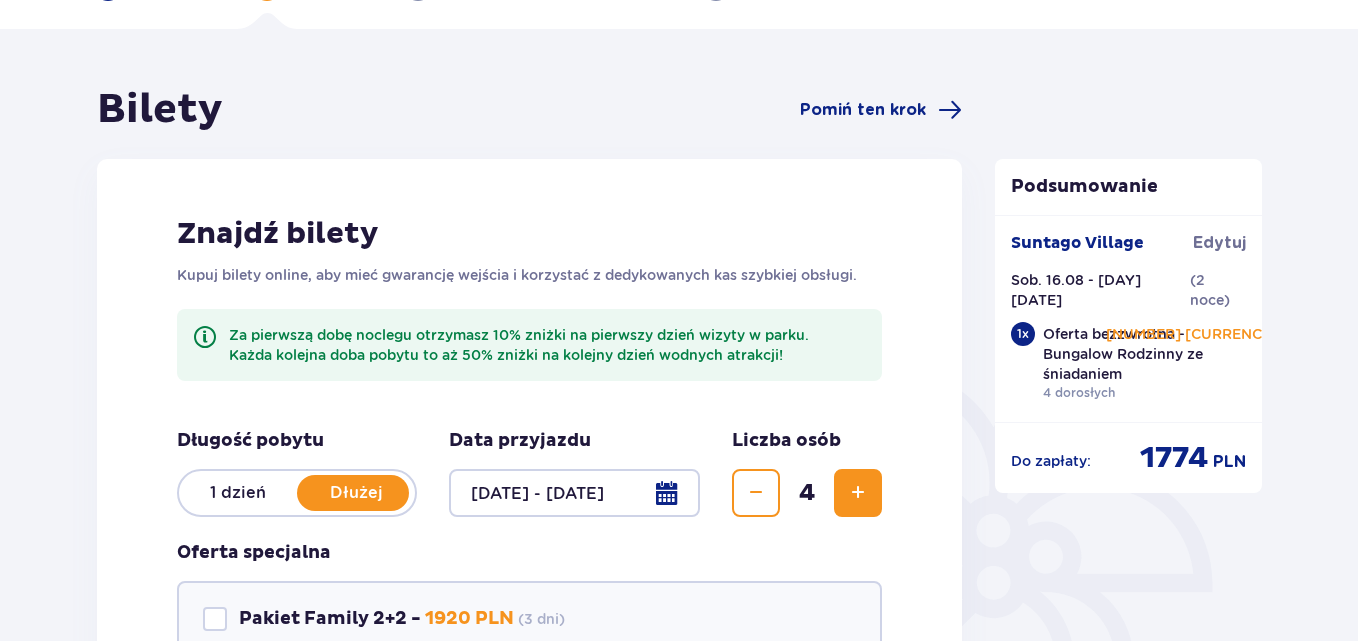 click on "1 dzień" at bounding box center (238, 493) 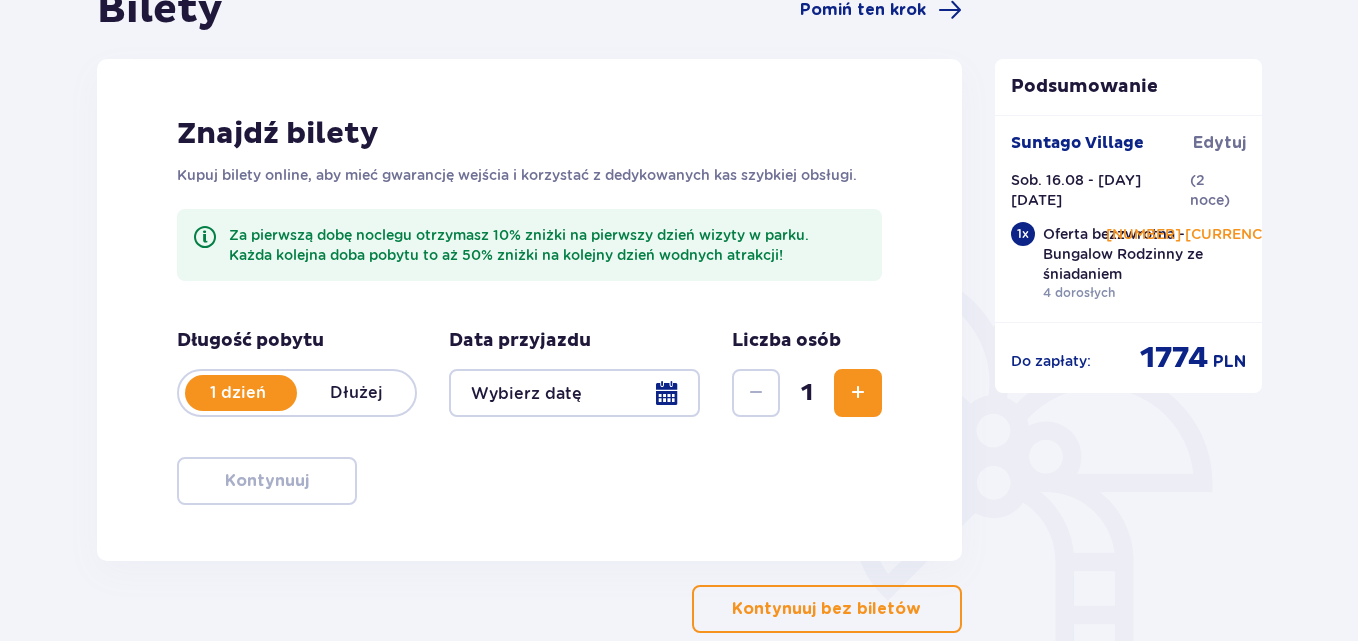 scroll, scrollTop: 327, scrollLeft: 0, axis: vertical 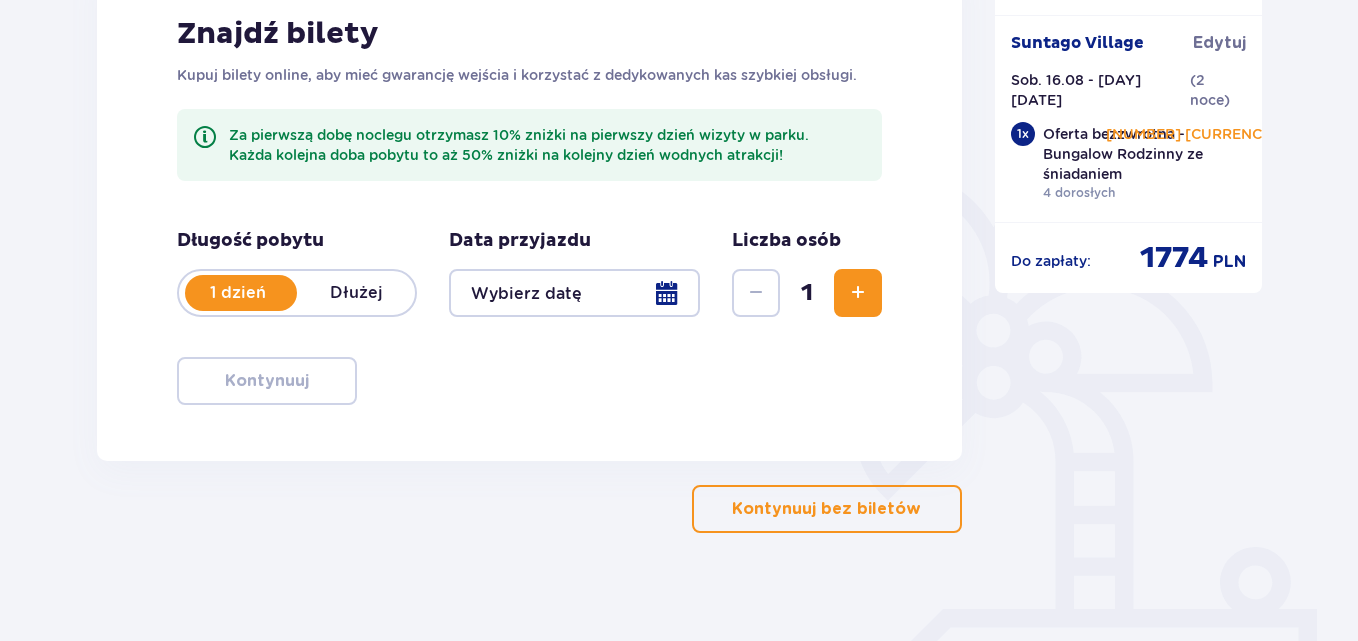 click at bounding box center (858, 293) 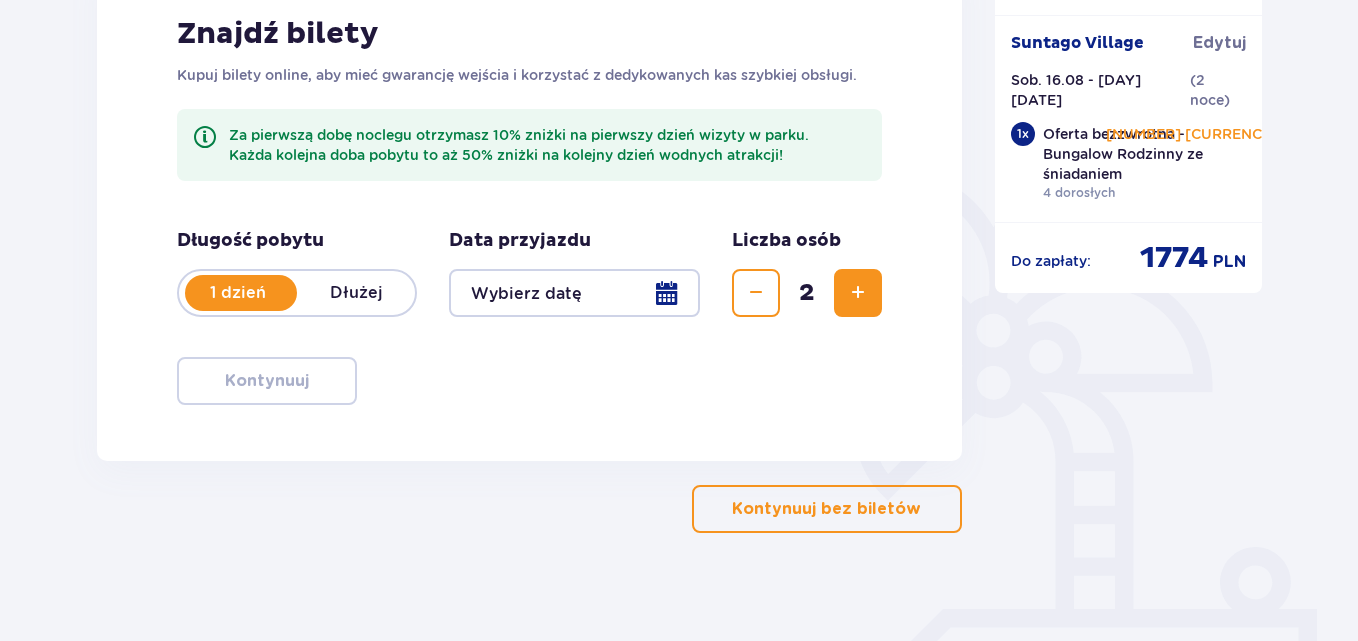 click at bounding box center (858, 293) 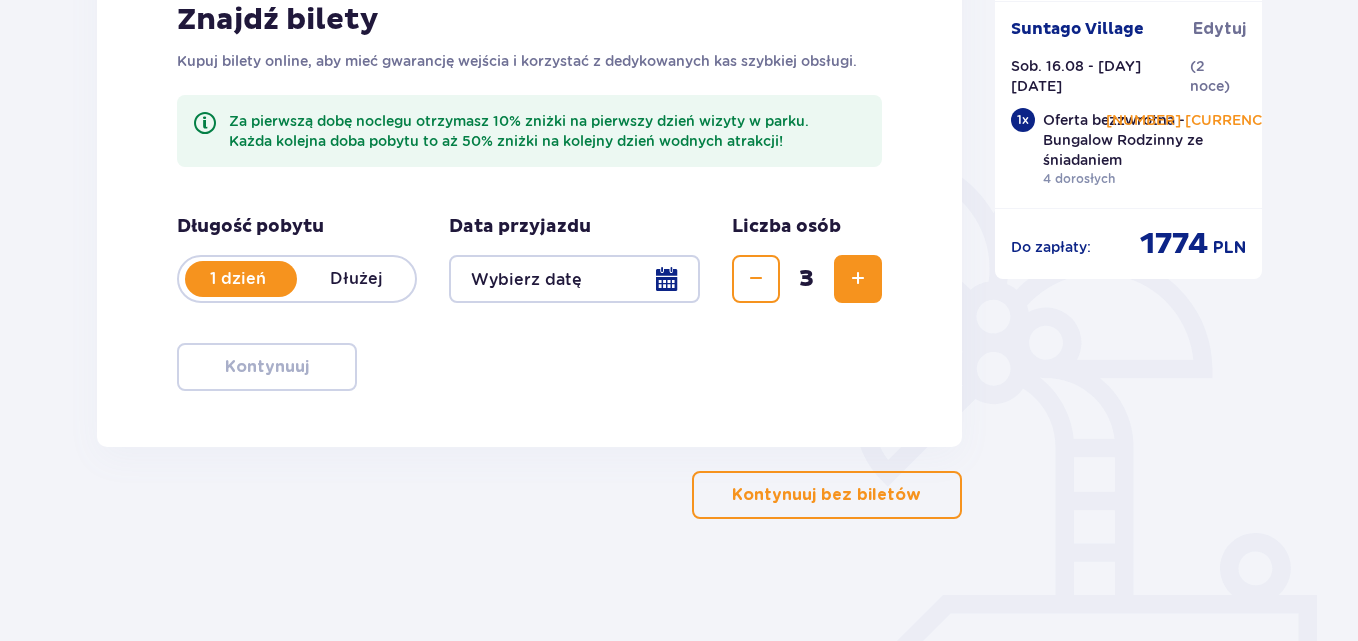 scroll, scrollTop: 343, scrollLeft: 0, axis: vertical 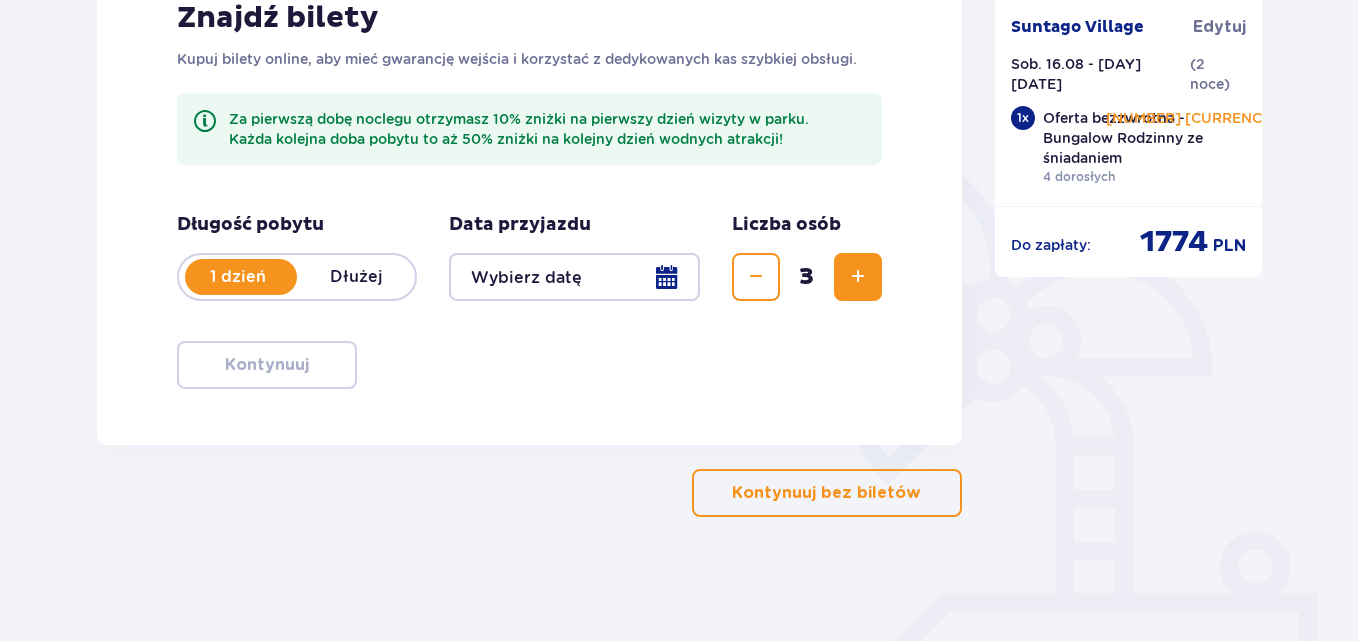 click on "Kontynuuj bez biletów" at bounding box center (826, 493) 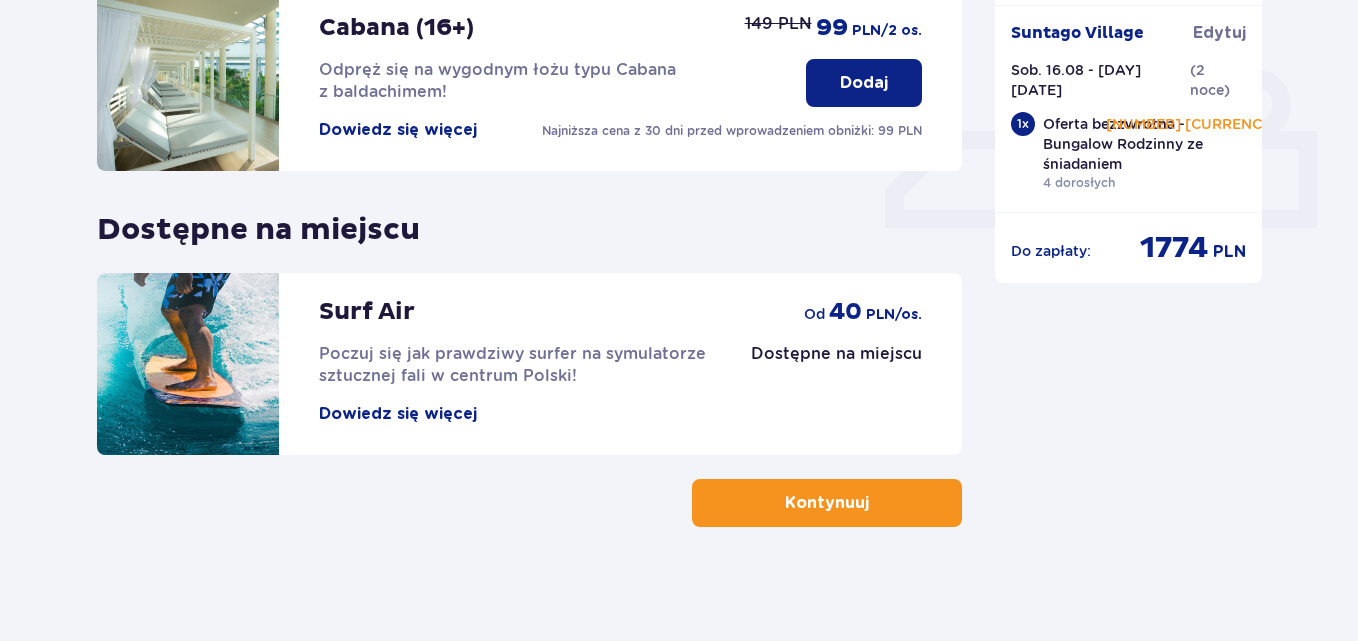 scroll, scrollTop: 811, scrollLeft: 0, axis: vertical 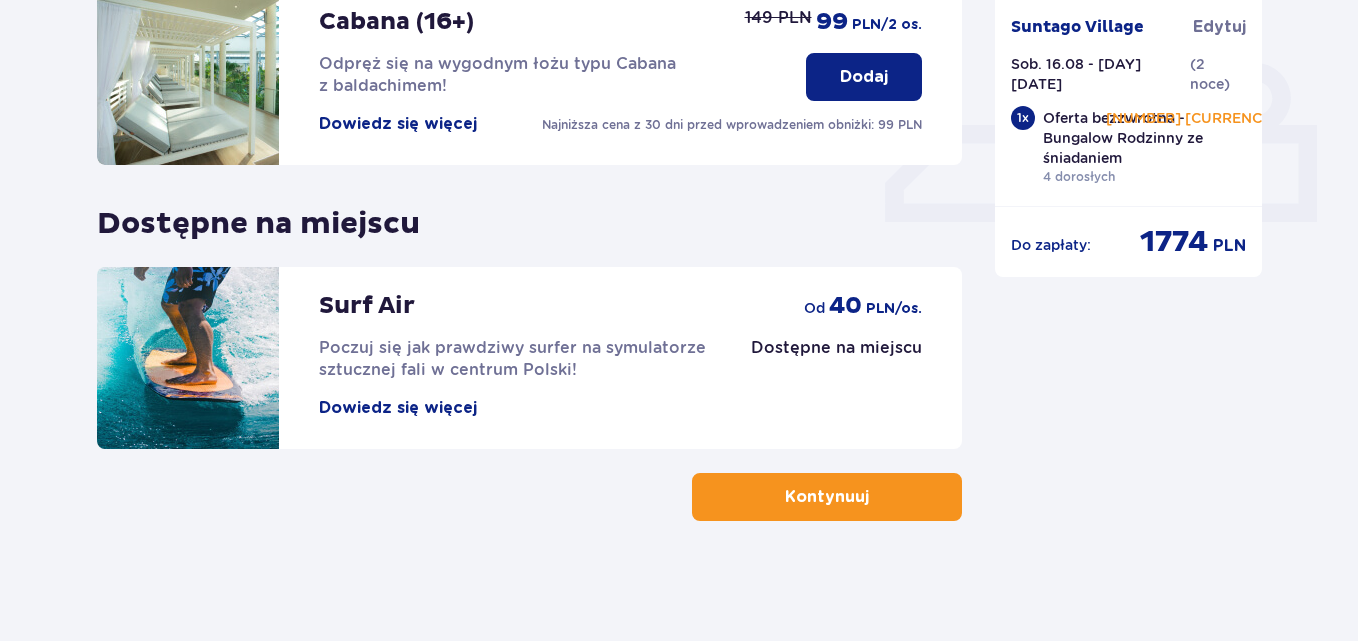 click on "Kontynuuj" at bounding box center [827, 497] 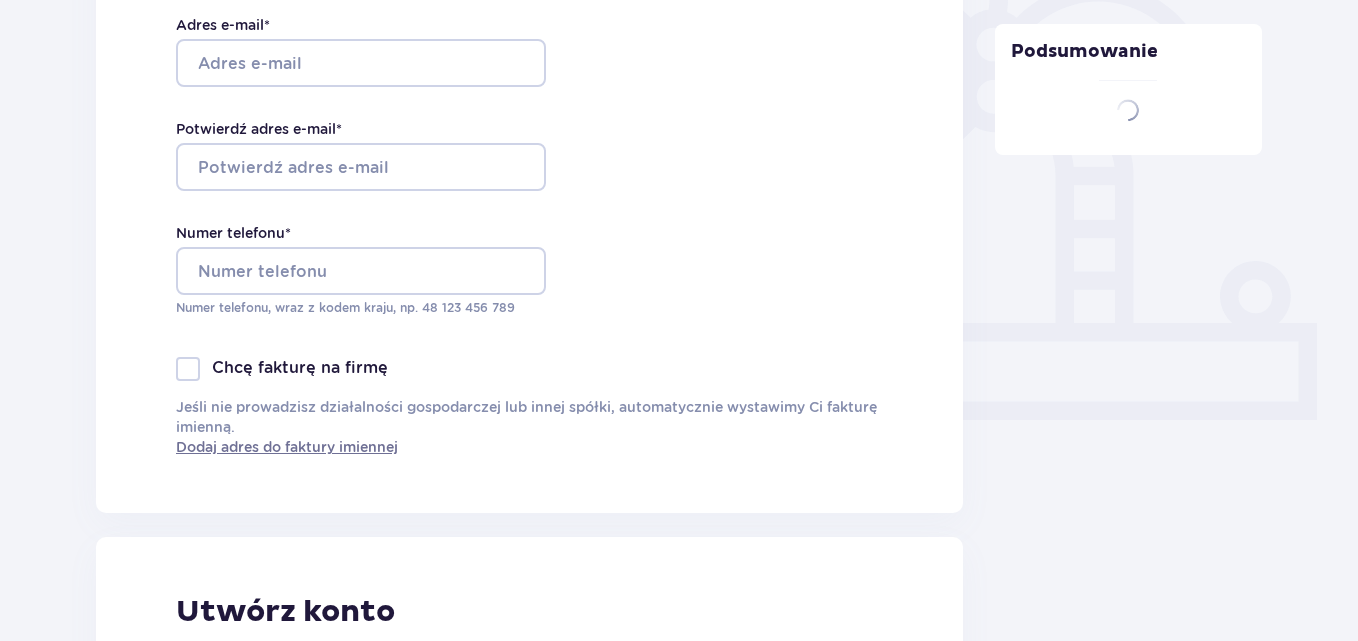 scroll, scrollTop: 0, scrollLeft: 0, axis: both 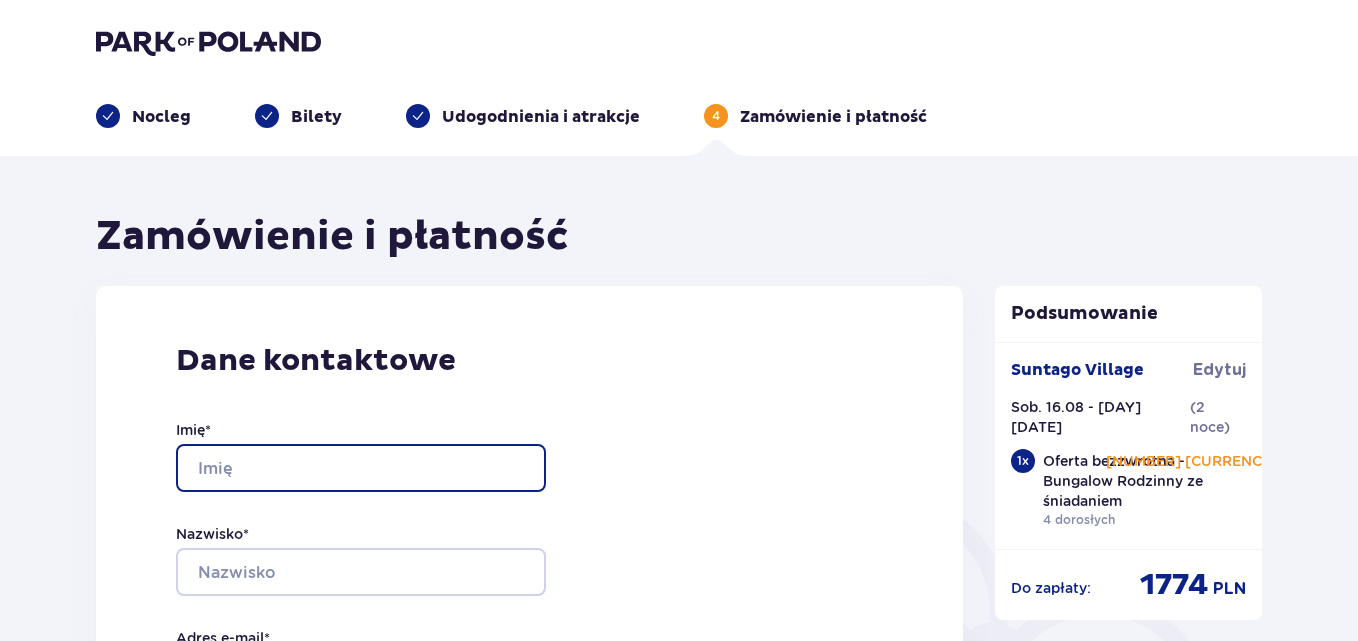 click on "Imię *" at bounding box center [361, 468] 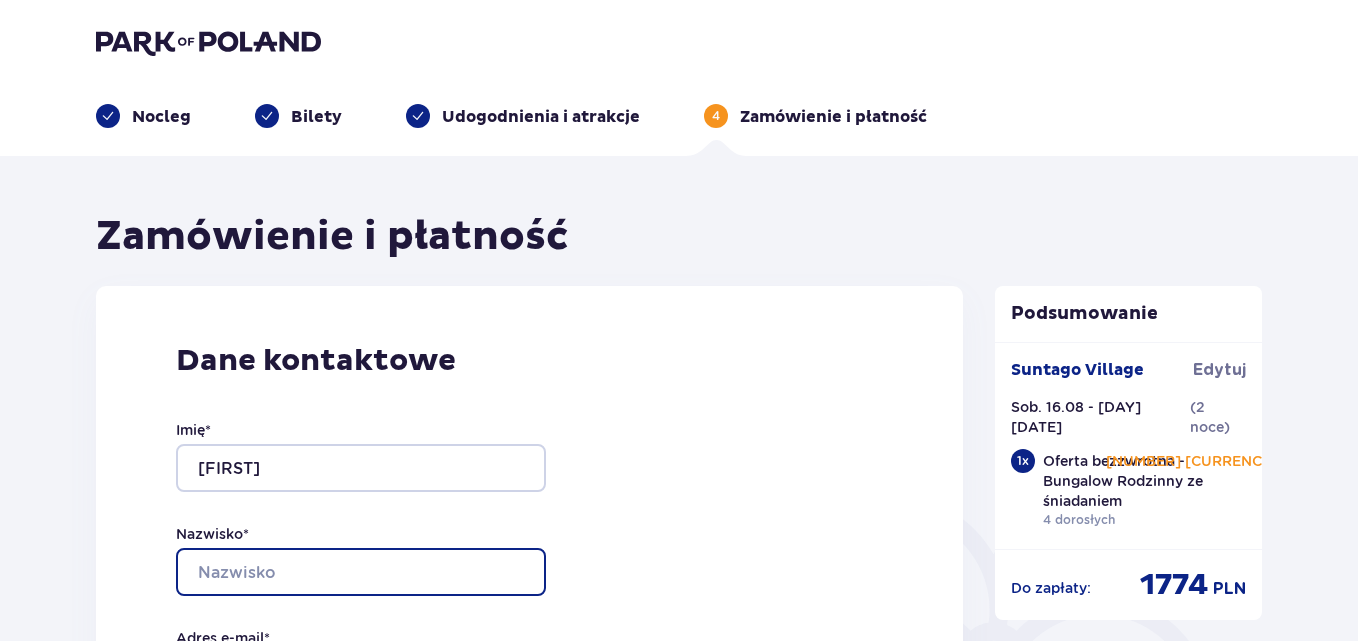 type on "[LAST]" 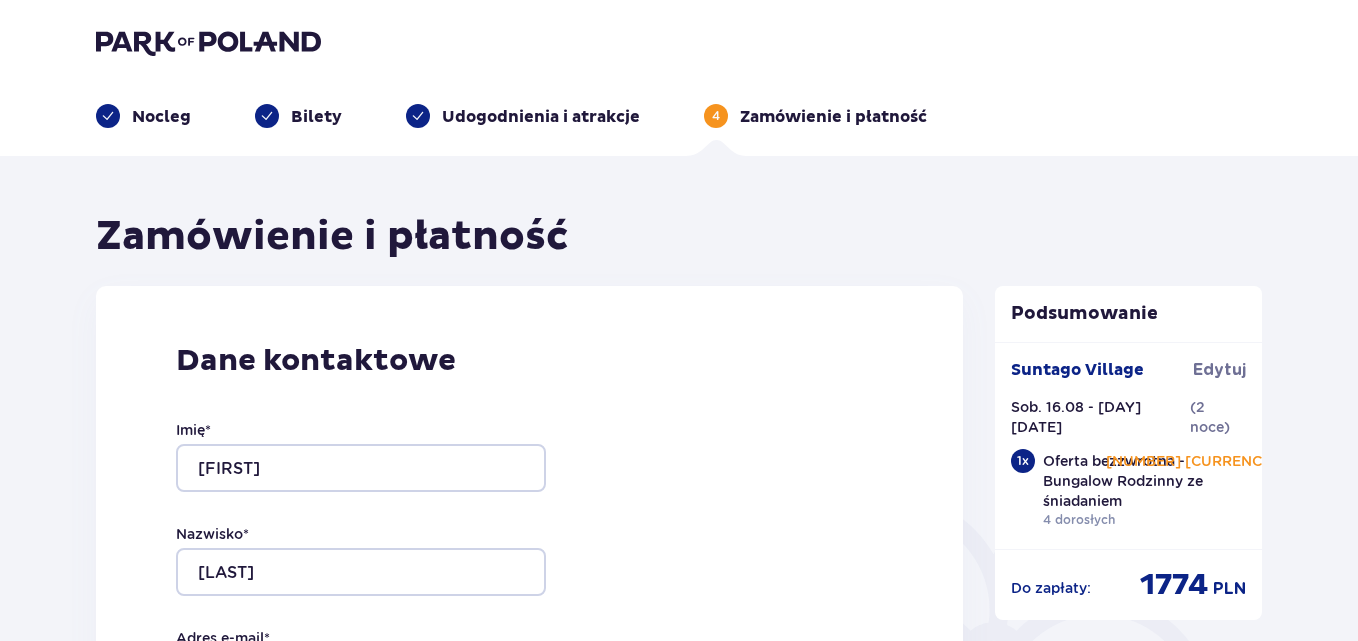 type on "[EMAIL]" 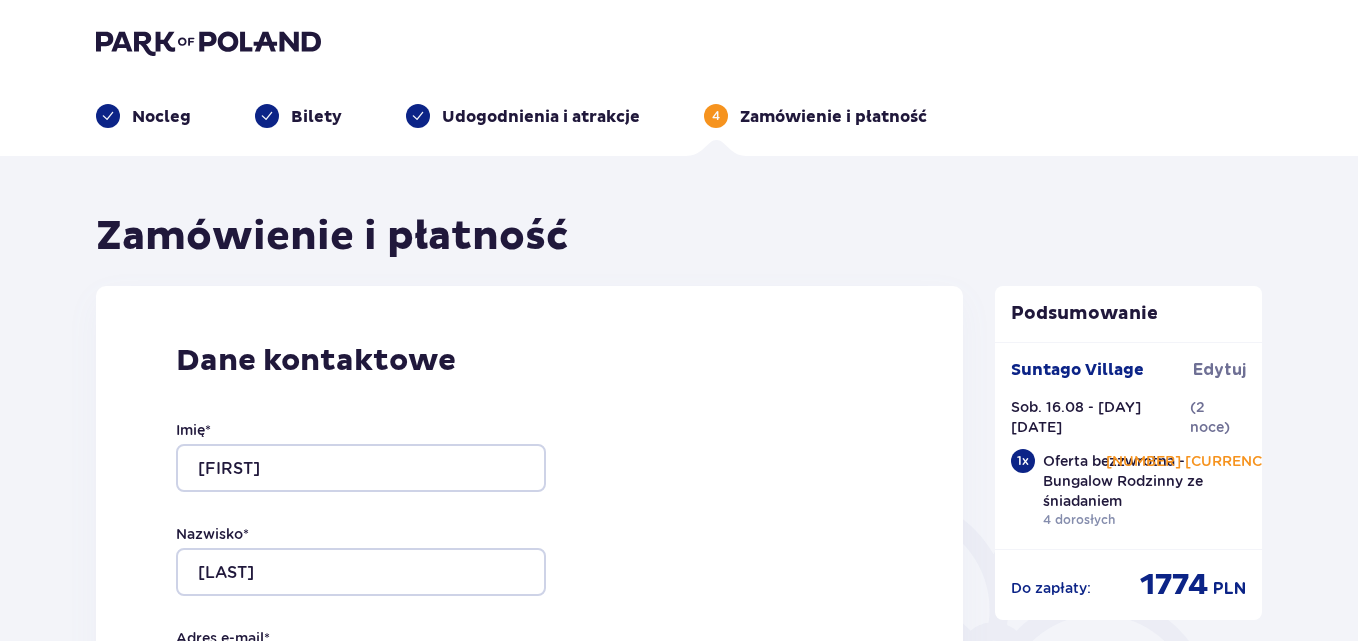 type on "[EMAIL]" 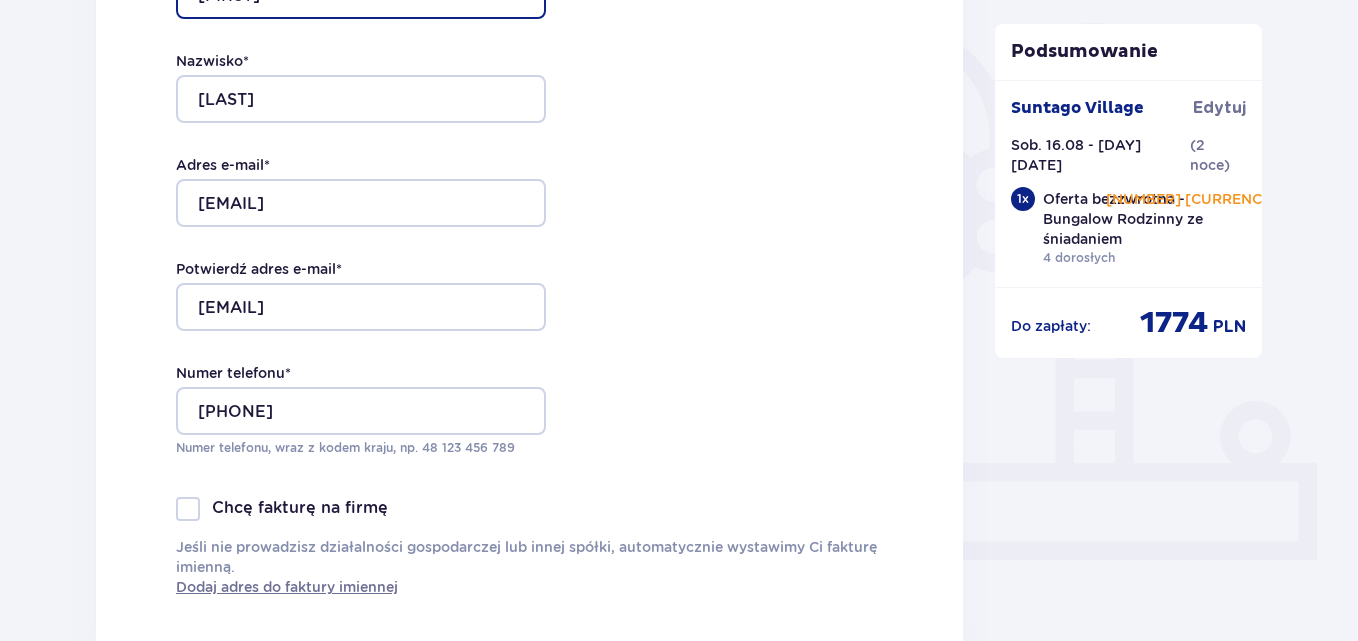 scroll, scrollTop: 500, scrollLeft: 0, axis: vertical 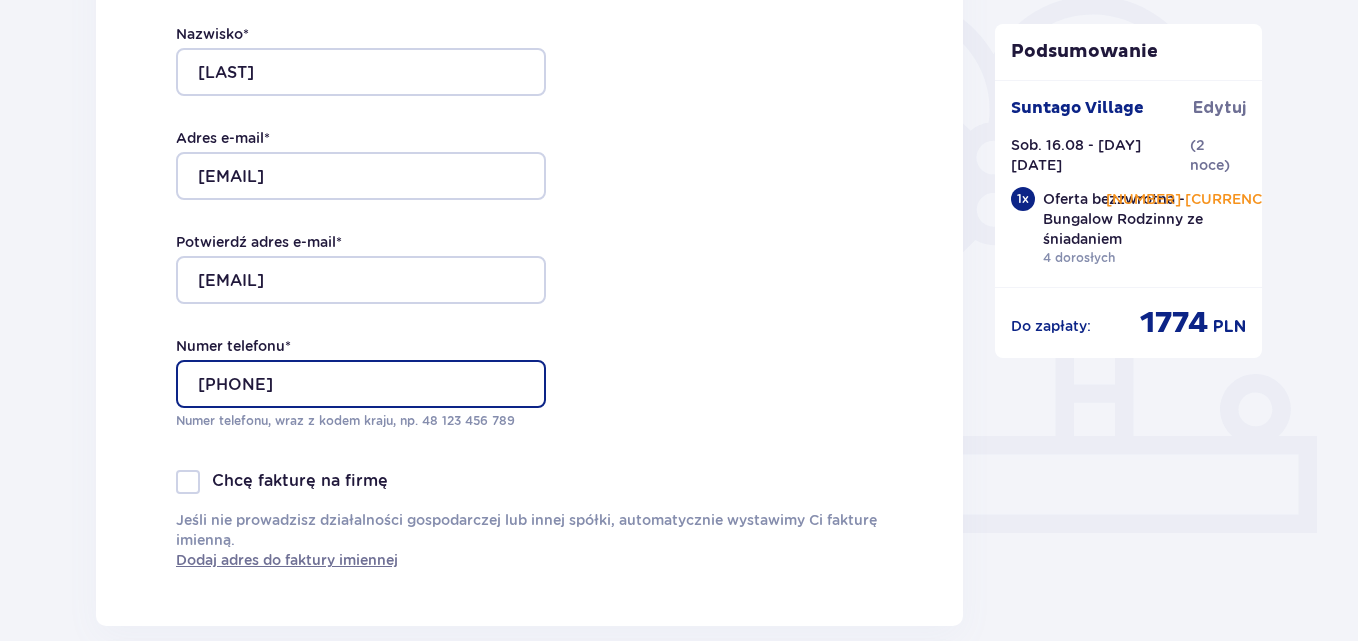 click on "[PHONE]" at bounding box center [361, 384] 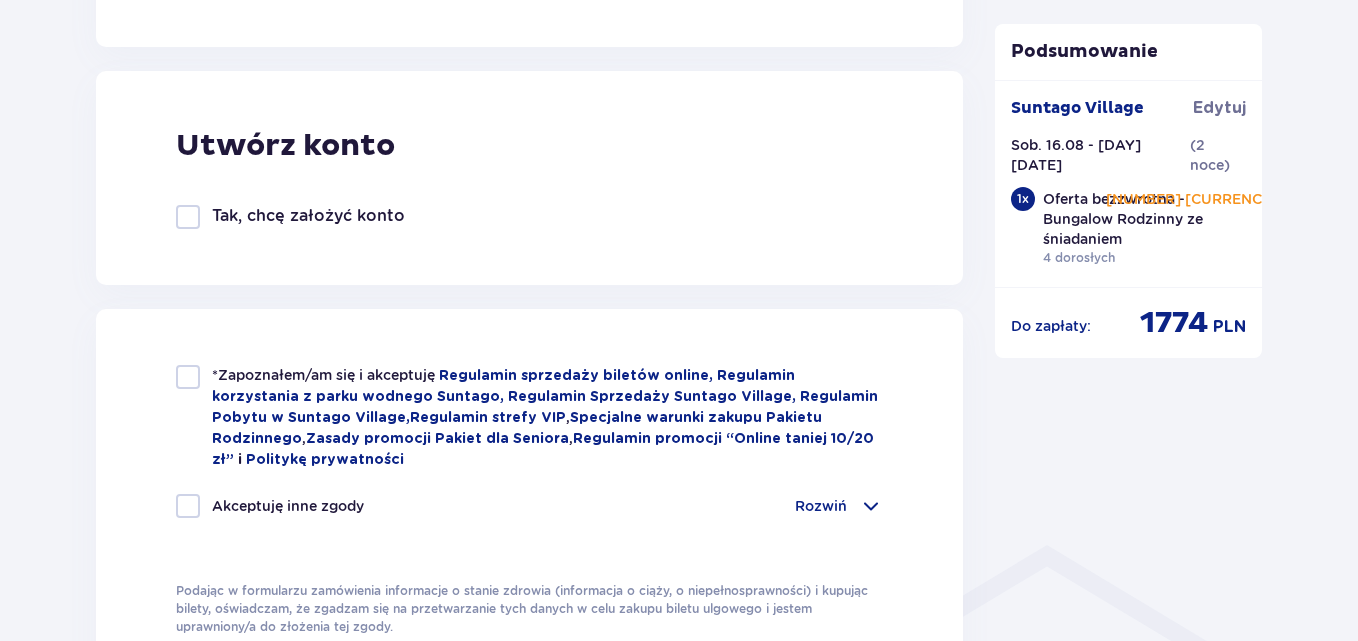 scroll, scrollTop: 1100, scrollLeft: 0, axis: vertical 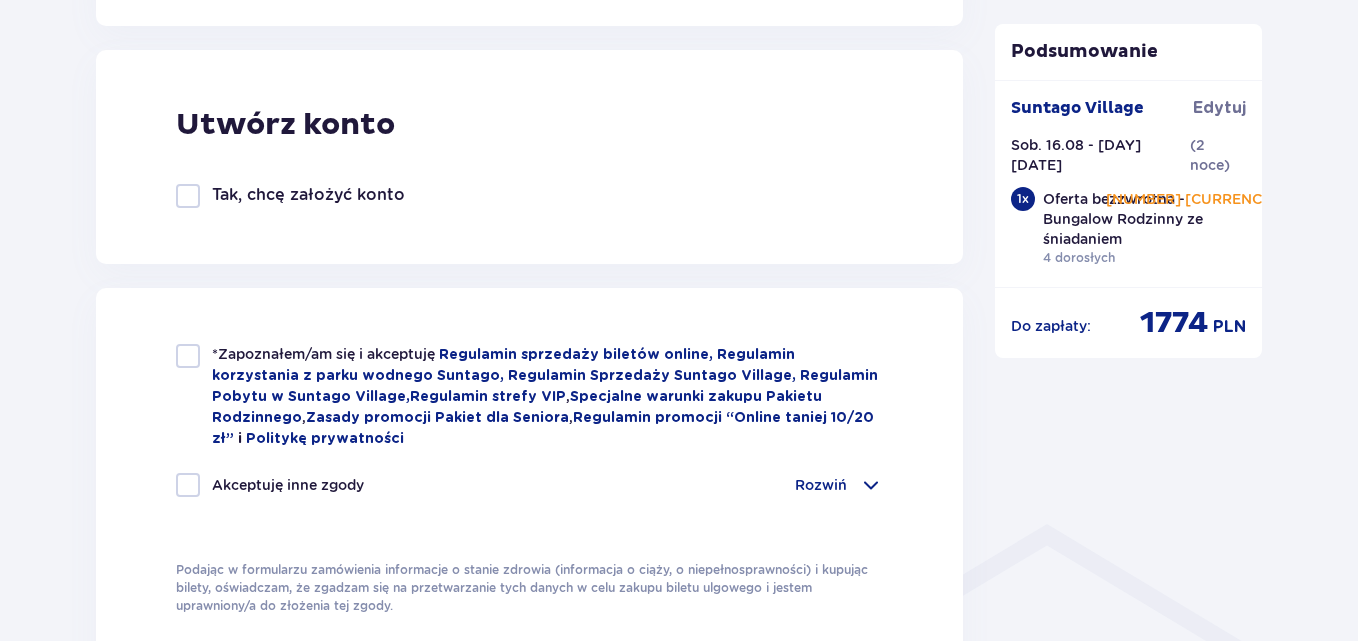 type on "[PHONE]" 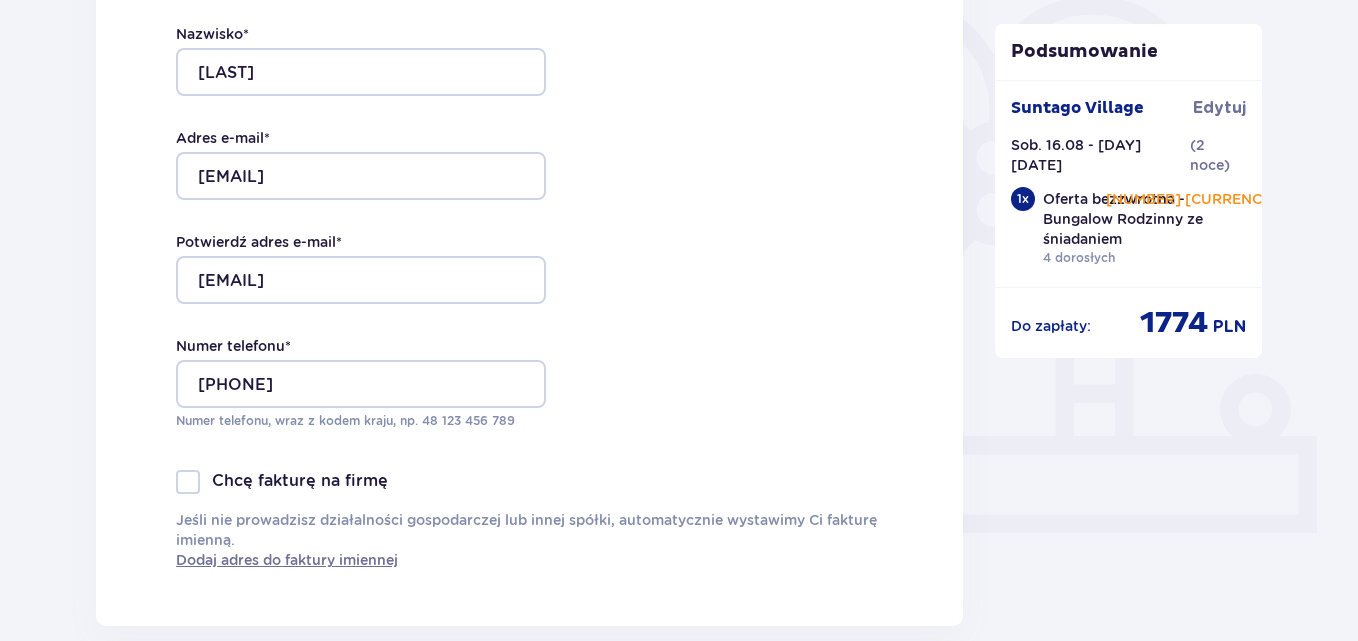 scroll, scrollTop: 0, scrollLeft: 0, axis: both 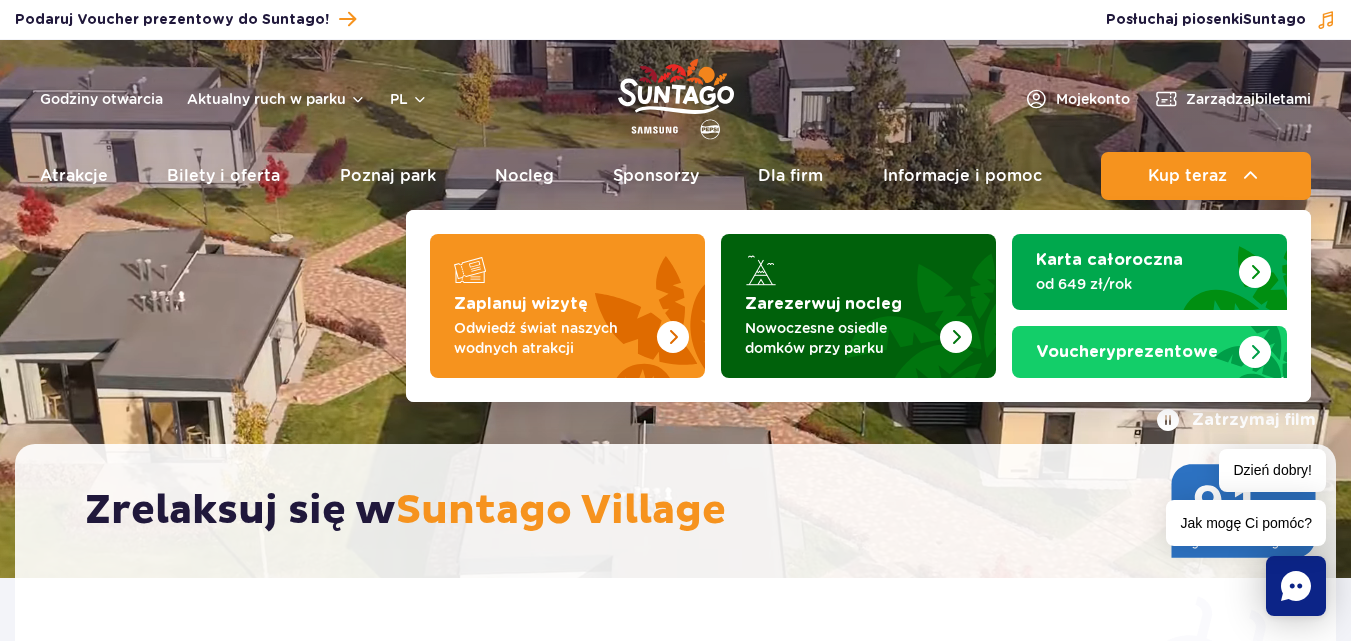 click on "Zarezerwuj nocleg
Nowoczesne osiedle domków przy parku" at bounding box center [858, 306] 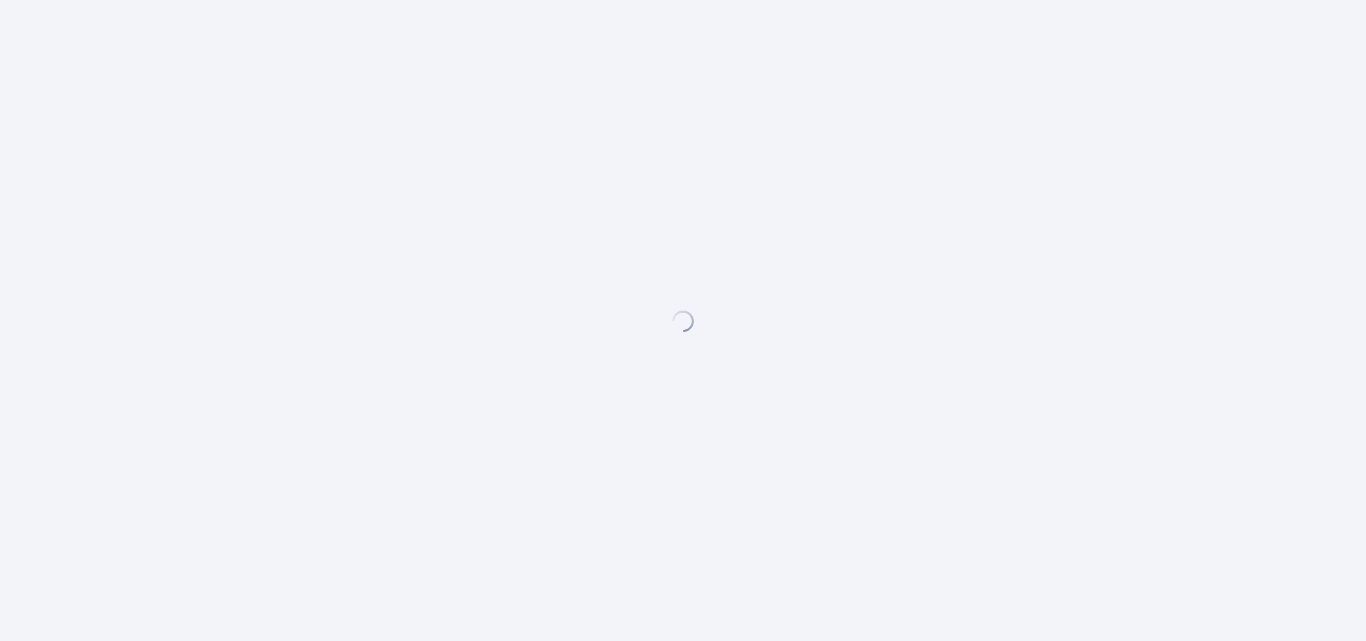 scroll, scrollTop: 0, scrollLeft: 0, axis: both 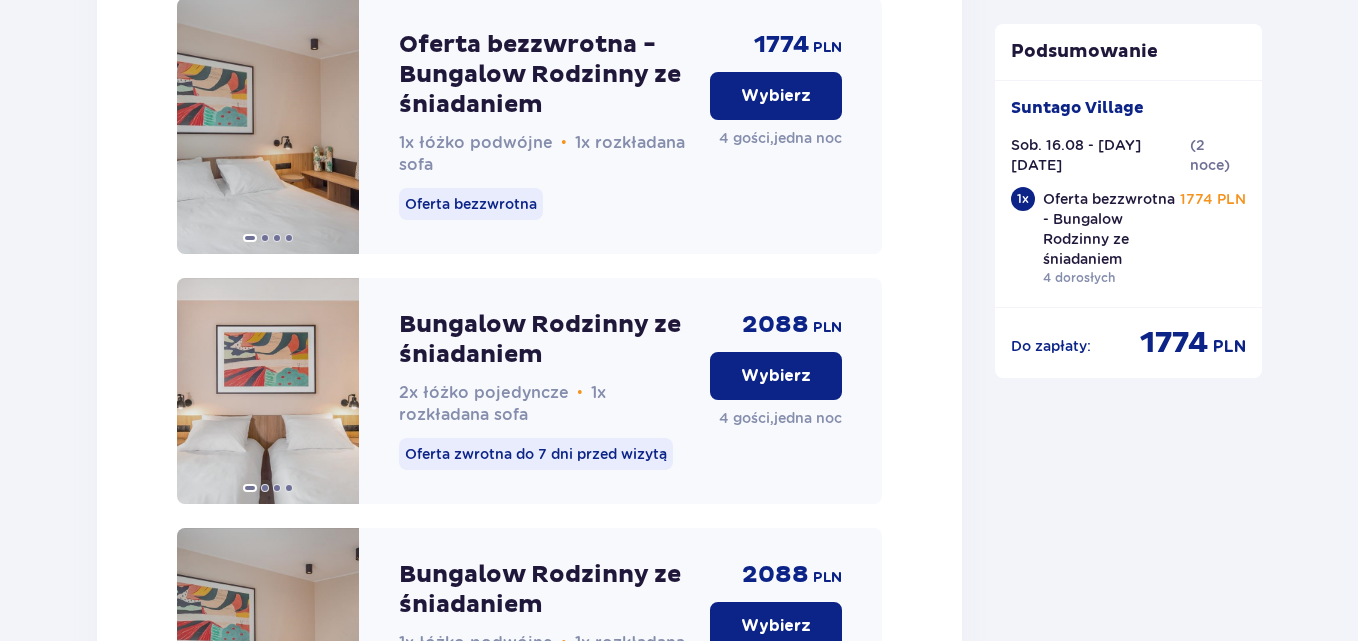 click on "Wybierz" at bounding box center [776, 376] 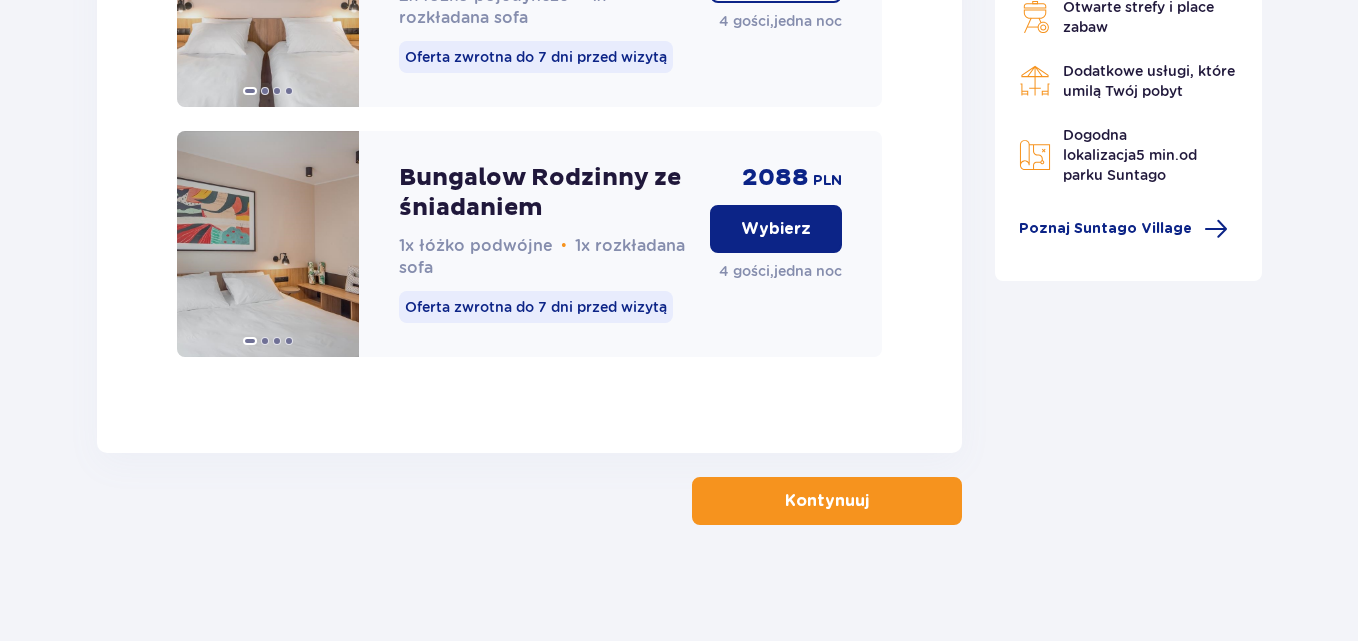 scroll, scrollTop: 3321, scrollLeft: 0, axis: vertical 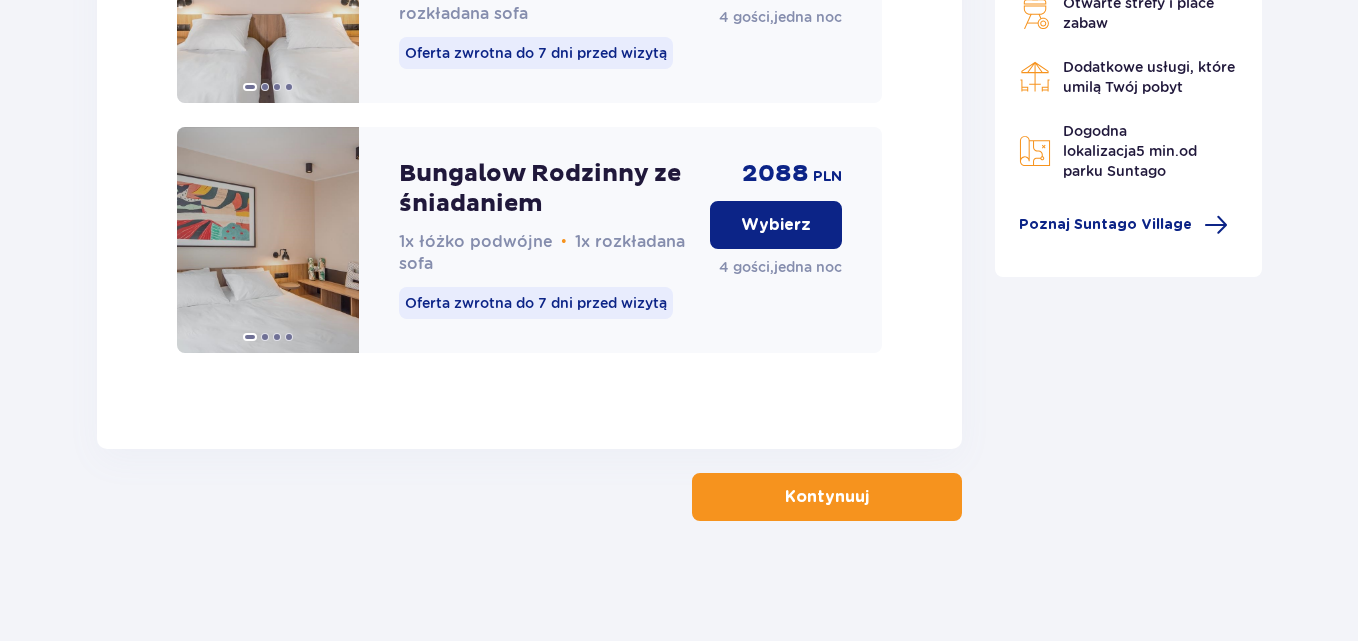 click at bounding box center (873, 497) 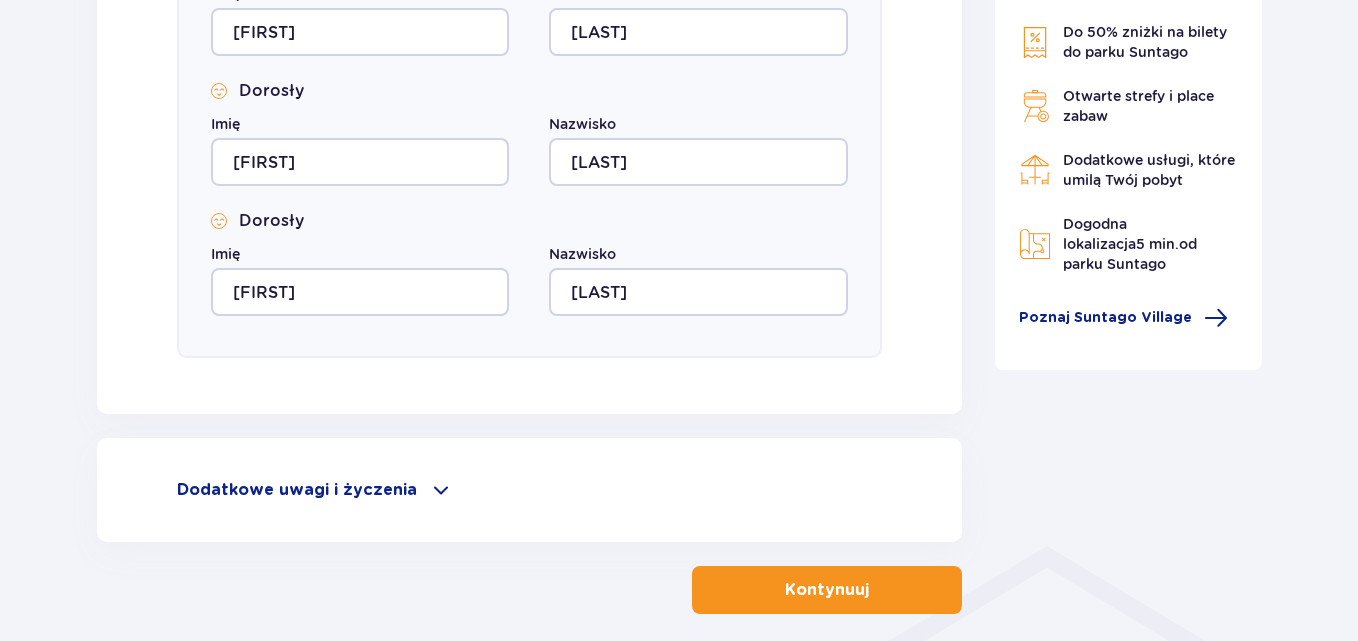 scroll, scrollTop: 1100, scrollLeft: 0, axis: vertical 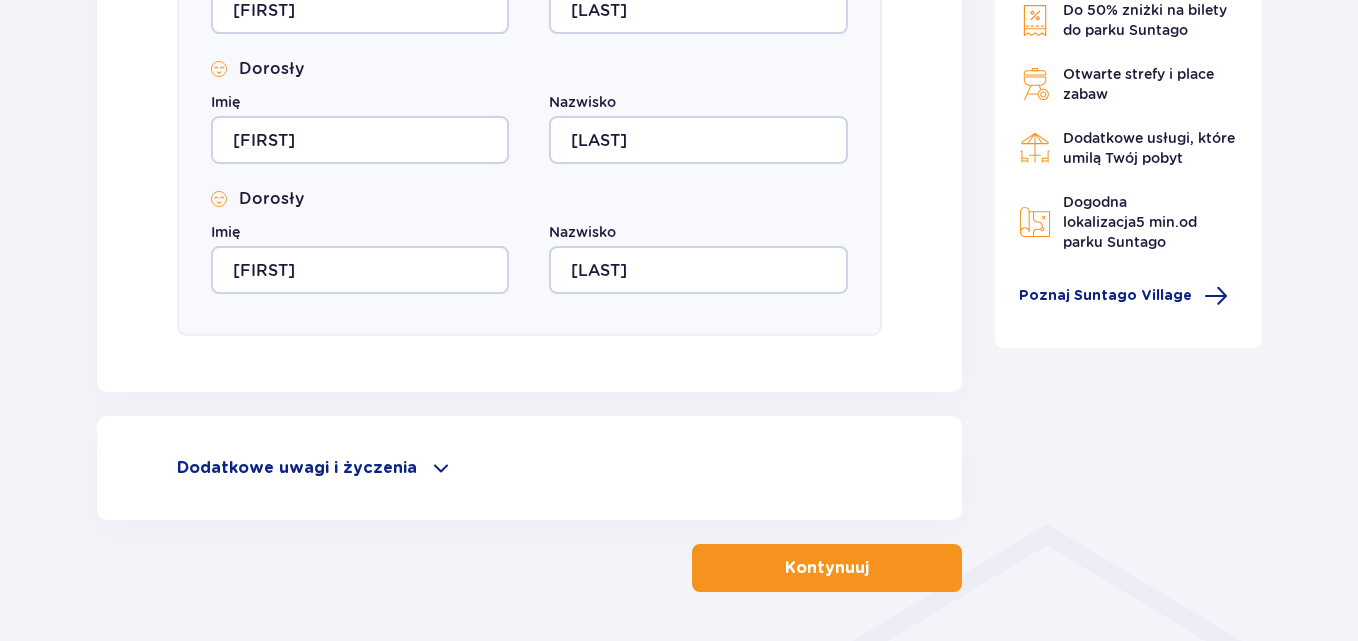 click on "Kontynuuj" at bounding box center [827, 568] 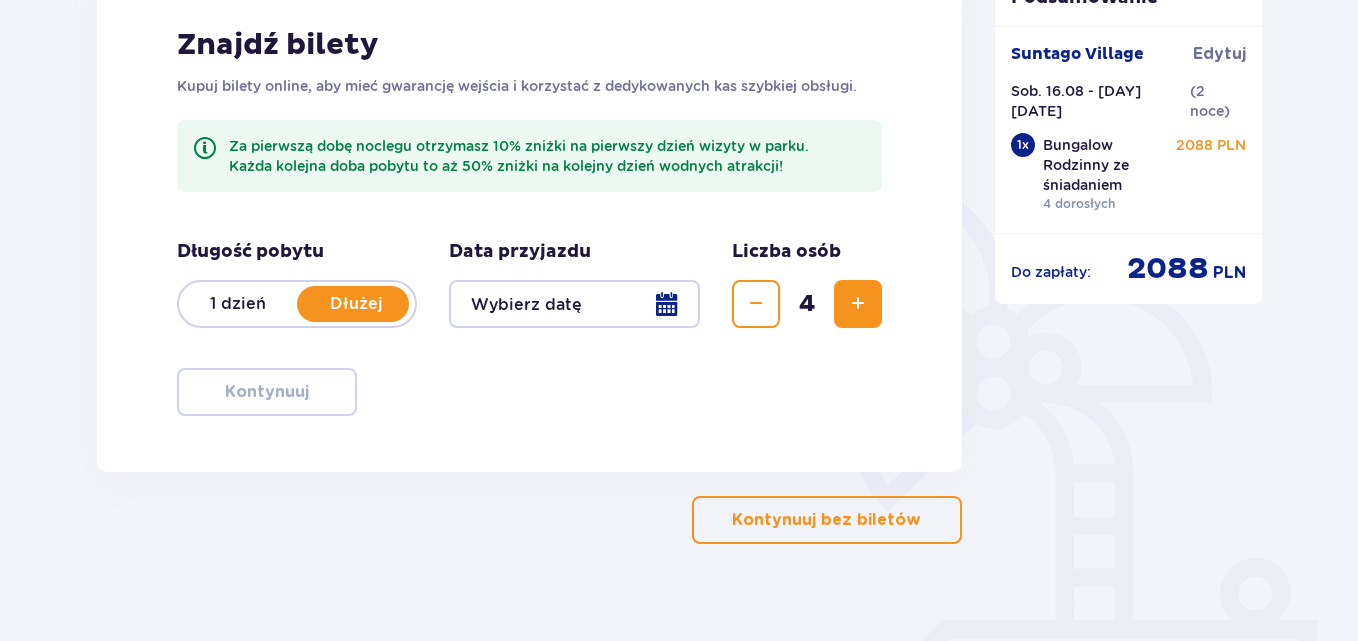 scroll, scrollTop: 339, scrollLeft: 0, axis: vertical 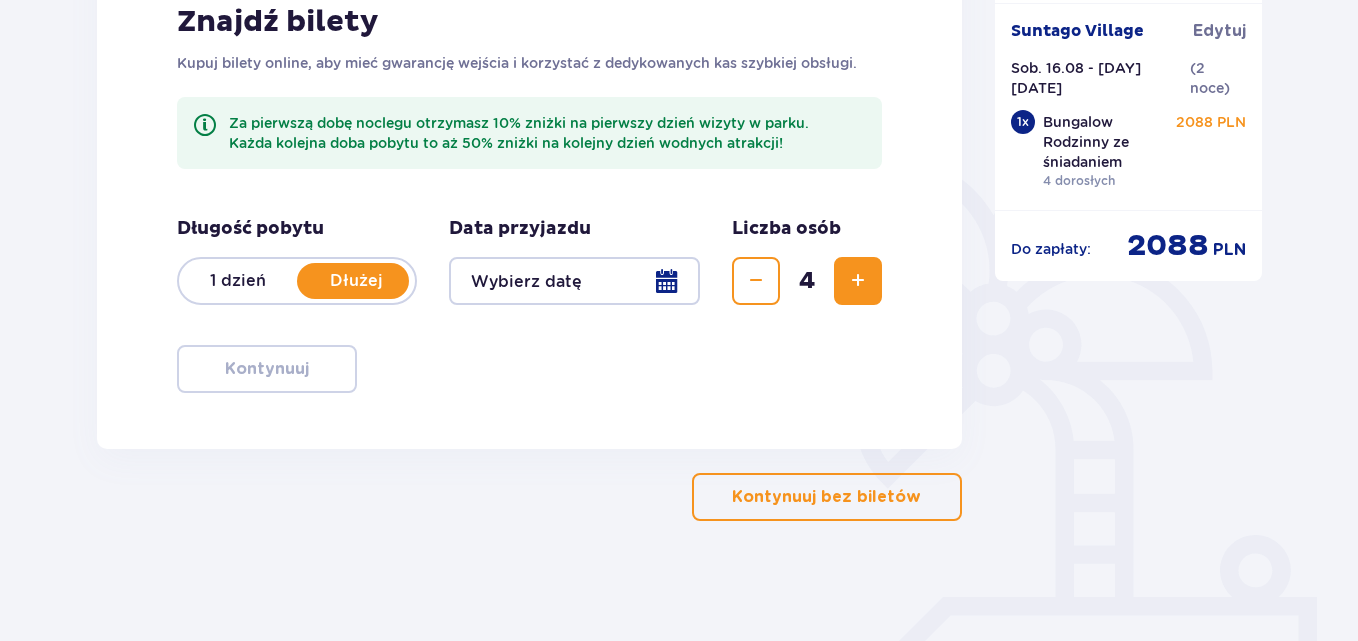 click on "Kontynuuj bez biletów" at bounding box center (826, 497) 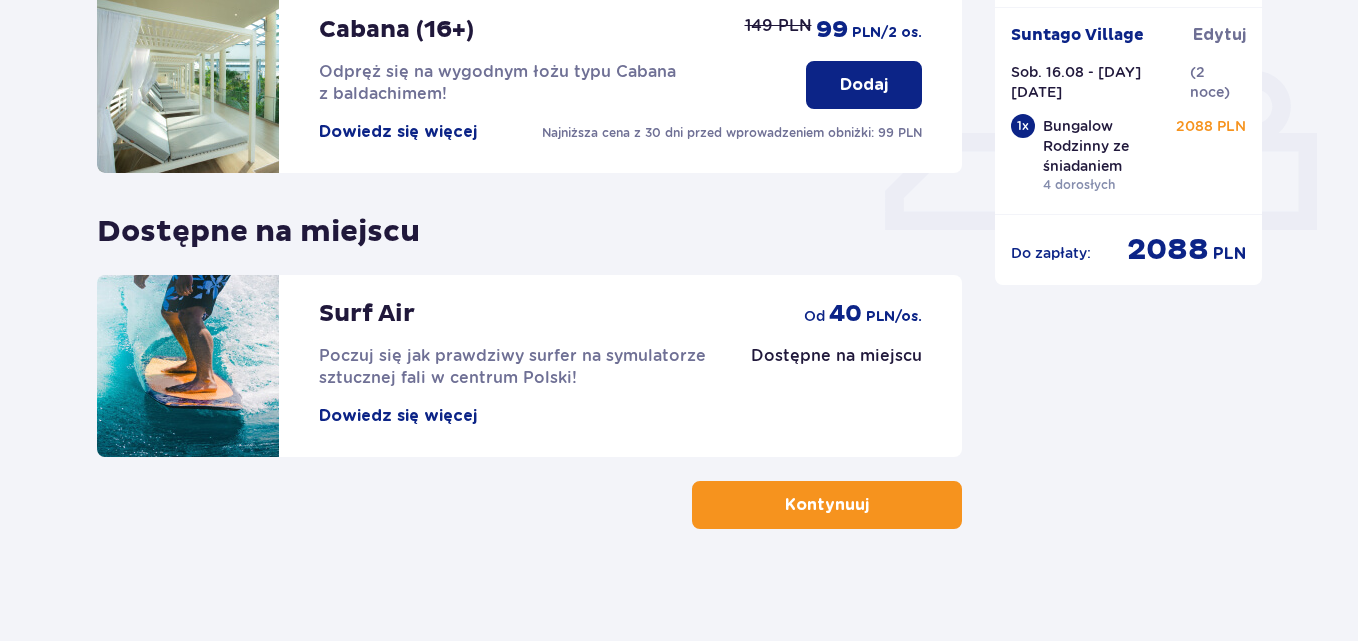scroll, scrollTop: 811, scrollLeft: 0, axis: vertical 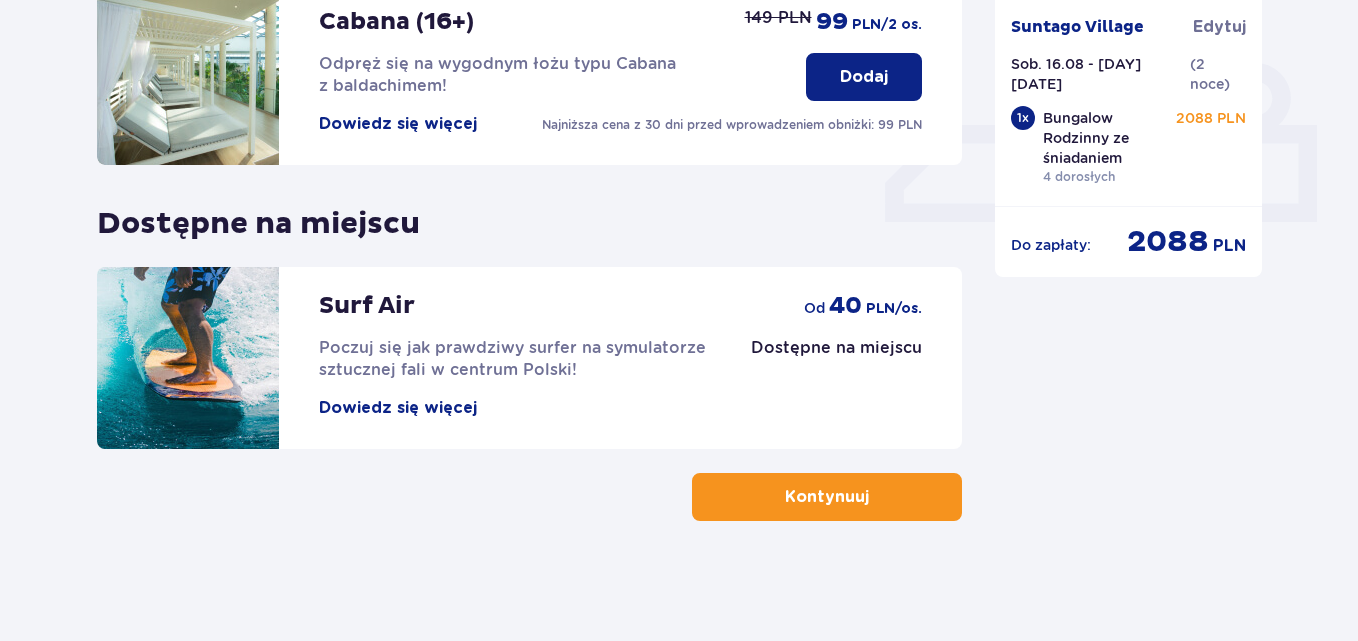 click on "Kontynuuj" at bounding box center [827, 497] 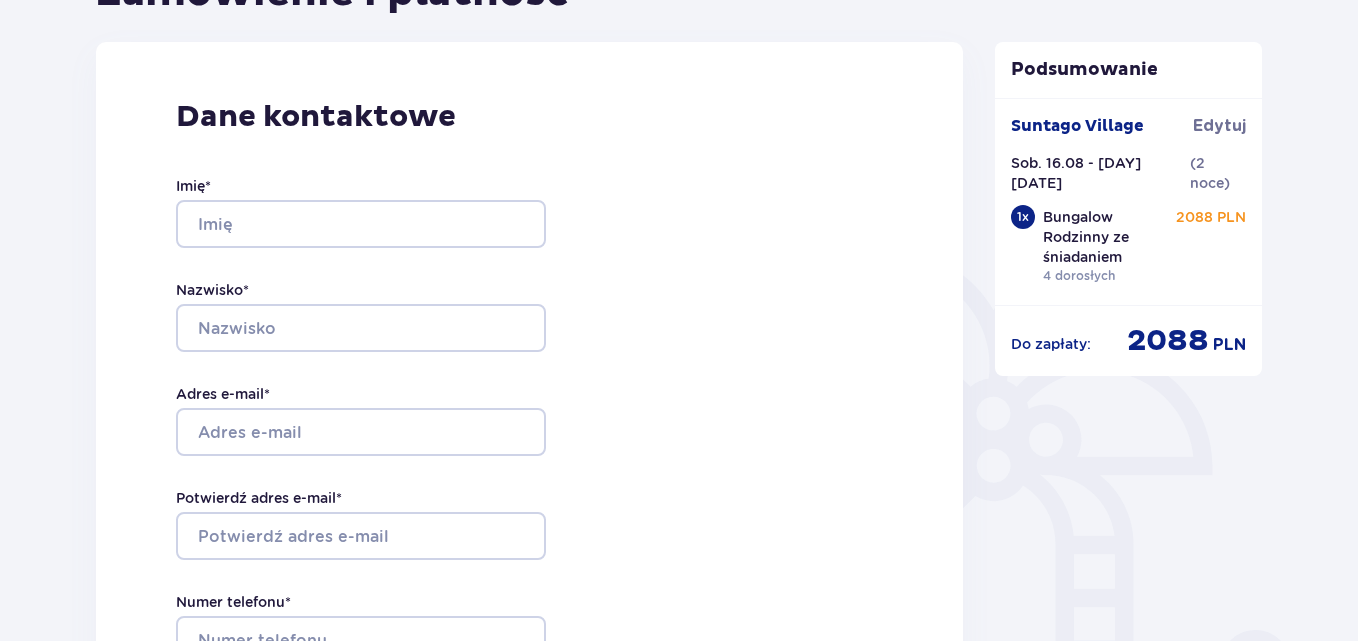scroll, scrollTop: 0, scrollLeft: 0, axis: both 